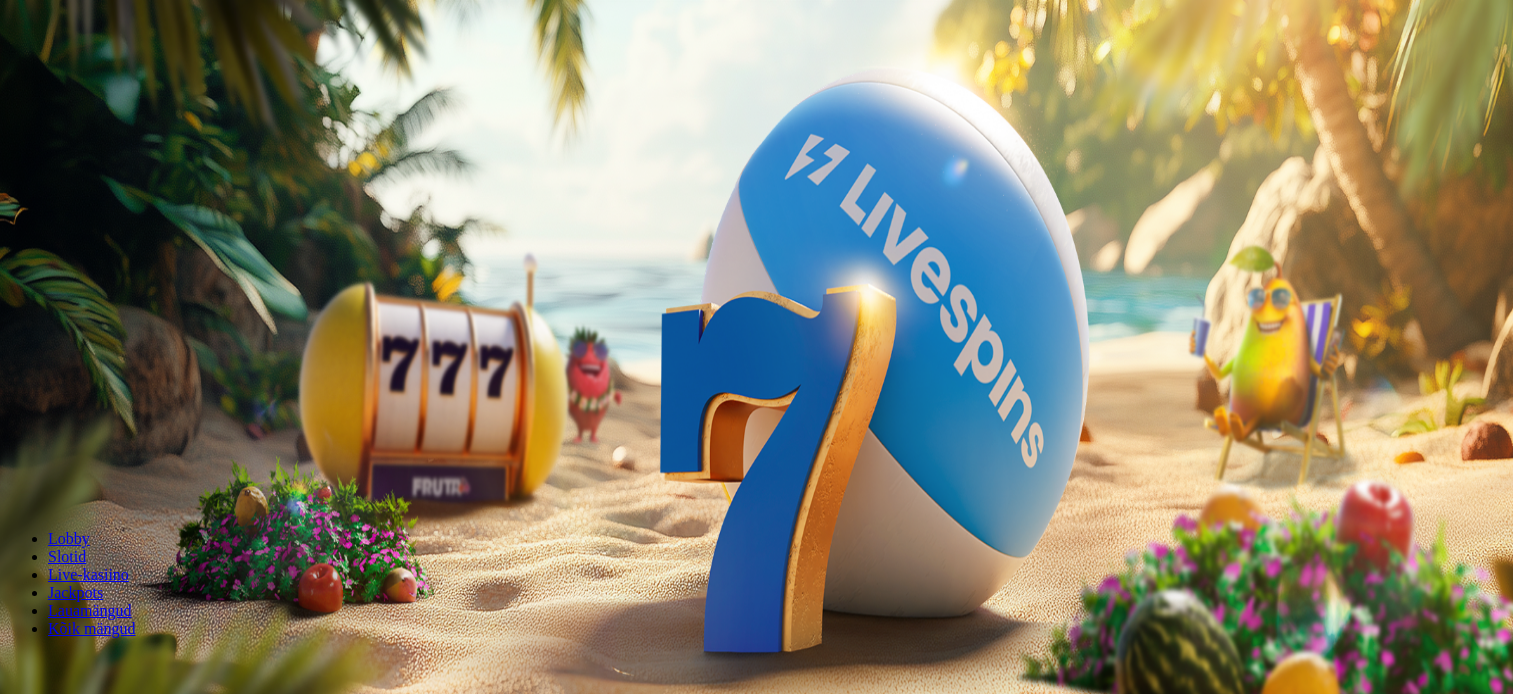 scroll, scrollTop: 0, scrollLeft: 0, axis: both 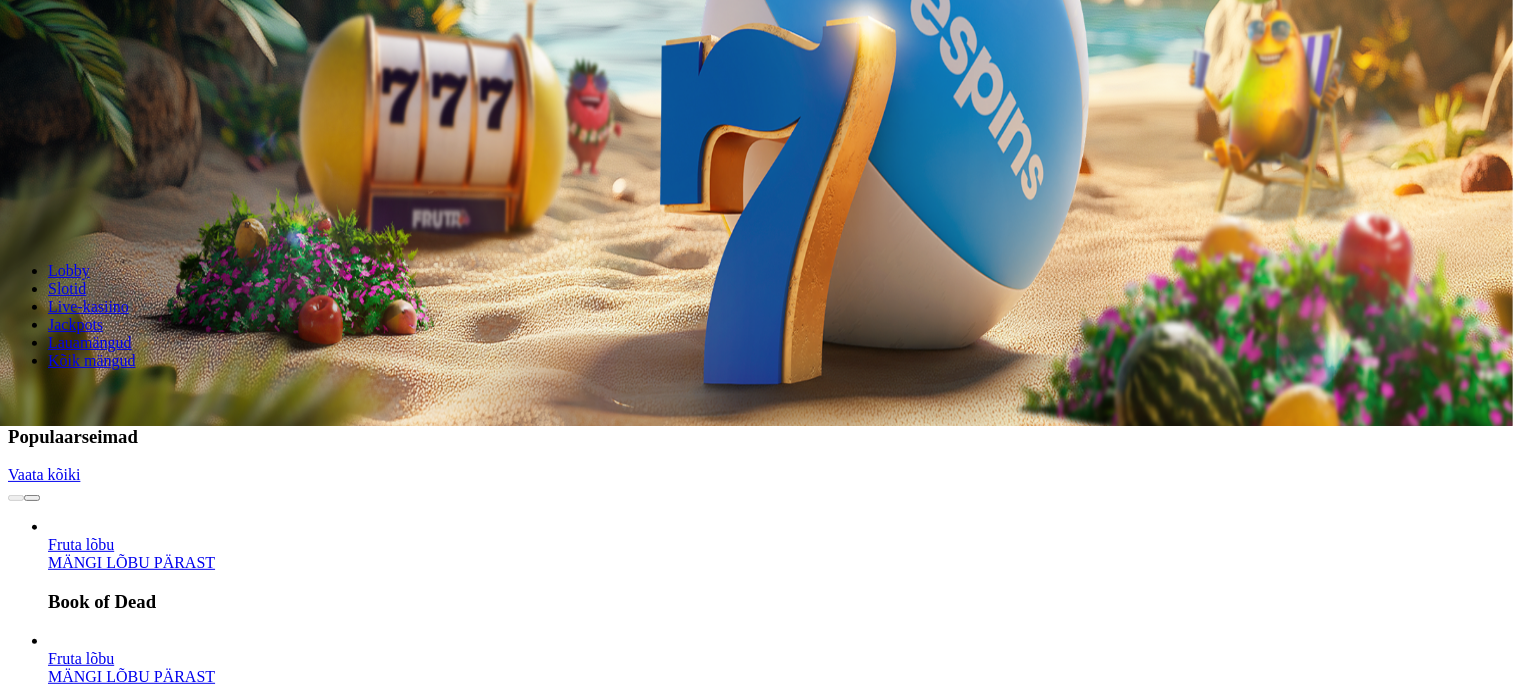click on "MÄNGI LÕBU PÄRAST" at bounding box center (131, 1129) 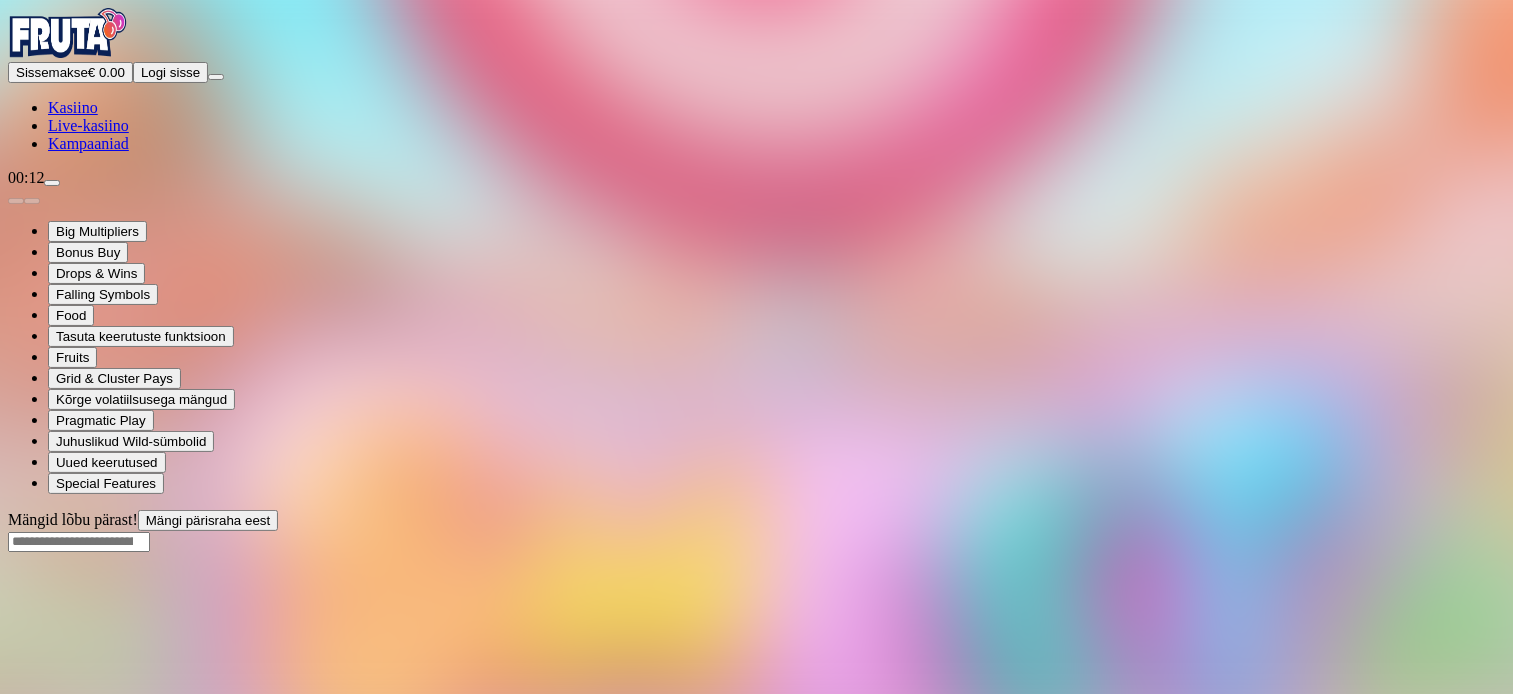 scroll, scrollTop: 0, scrollLeft: 0, axis: both 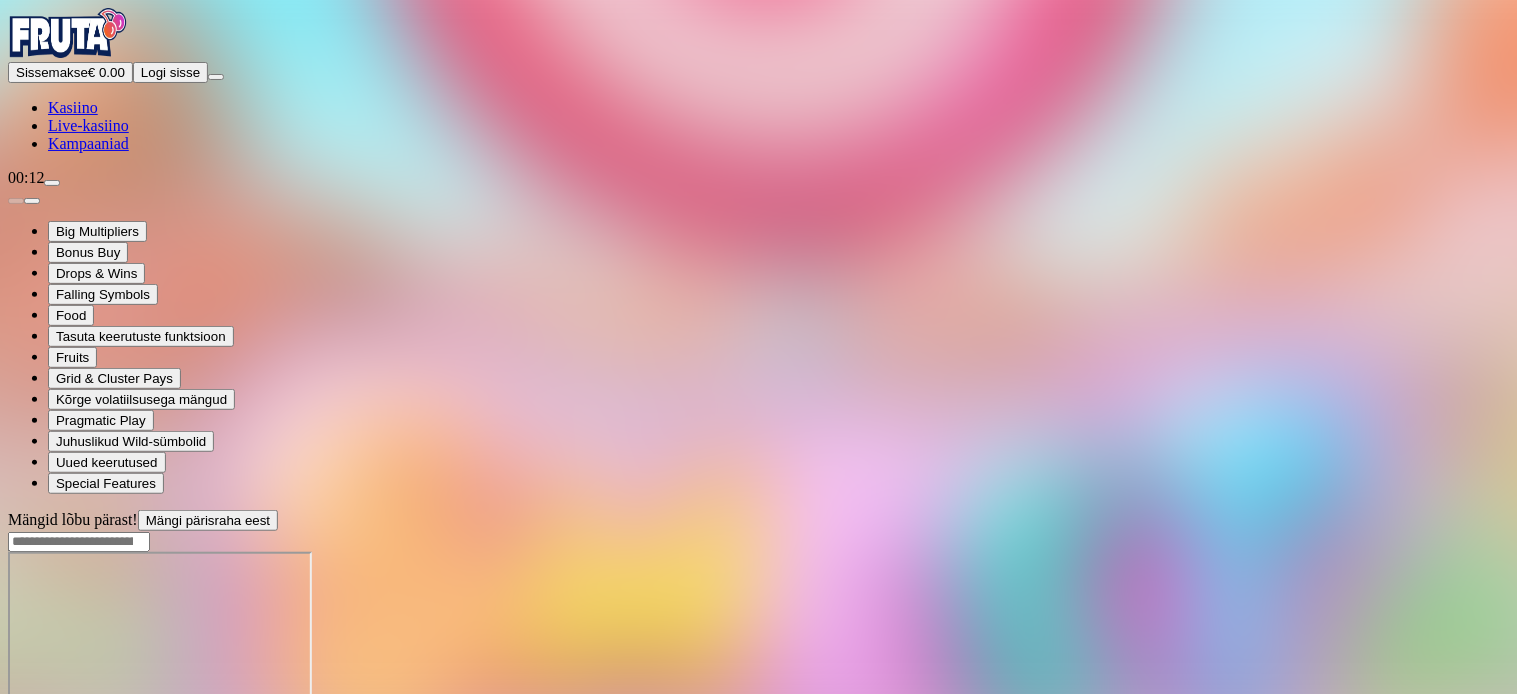 click at bounding box center (758, 631) 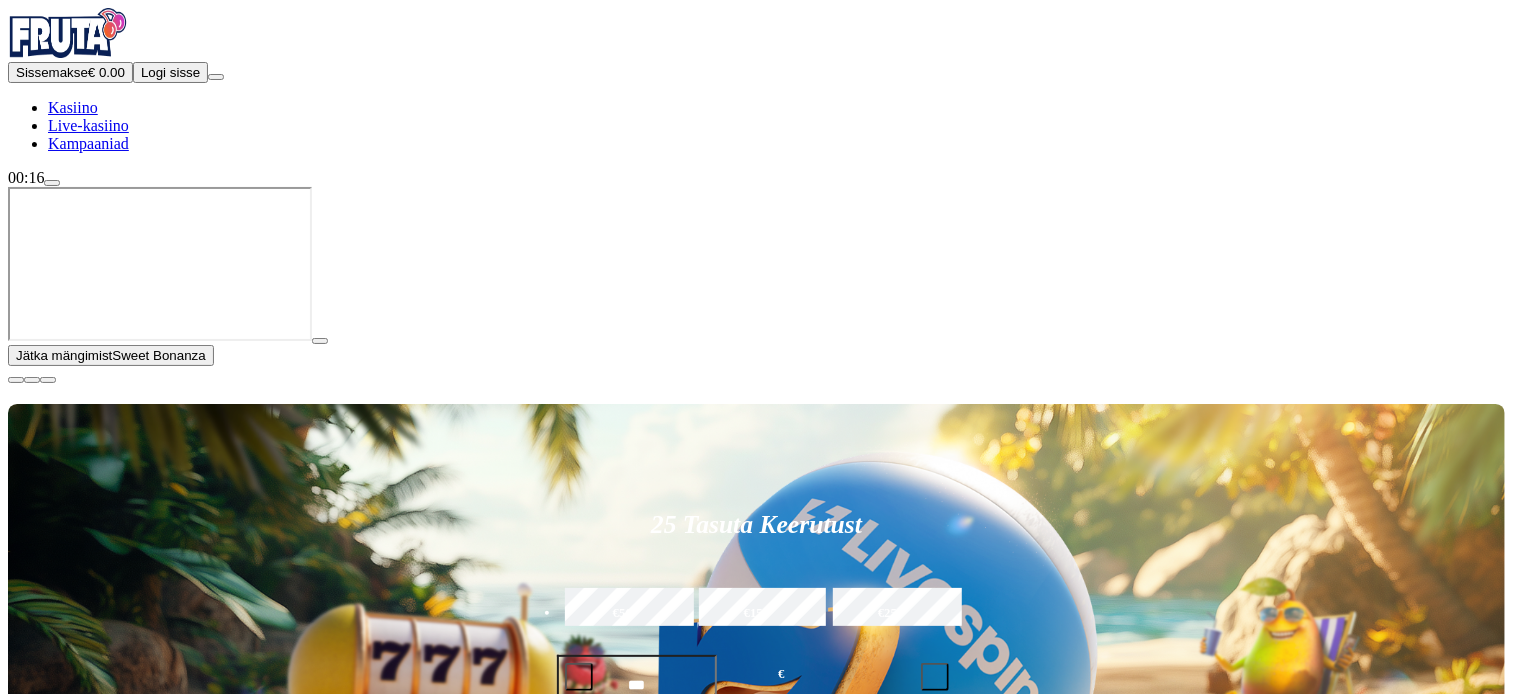 click at bounding box center (16, 380) 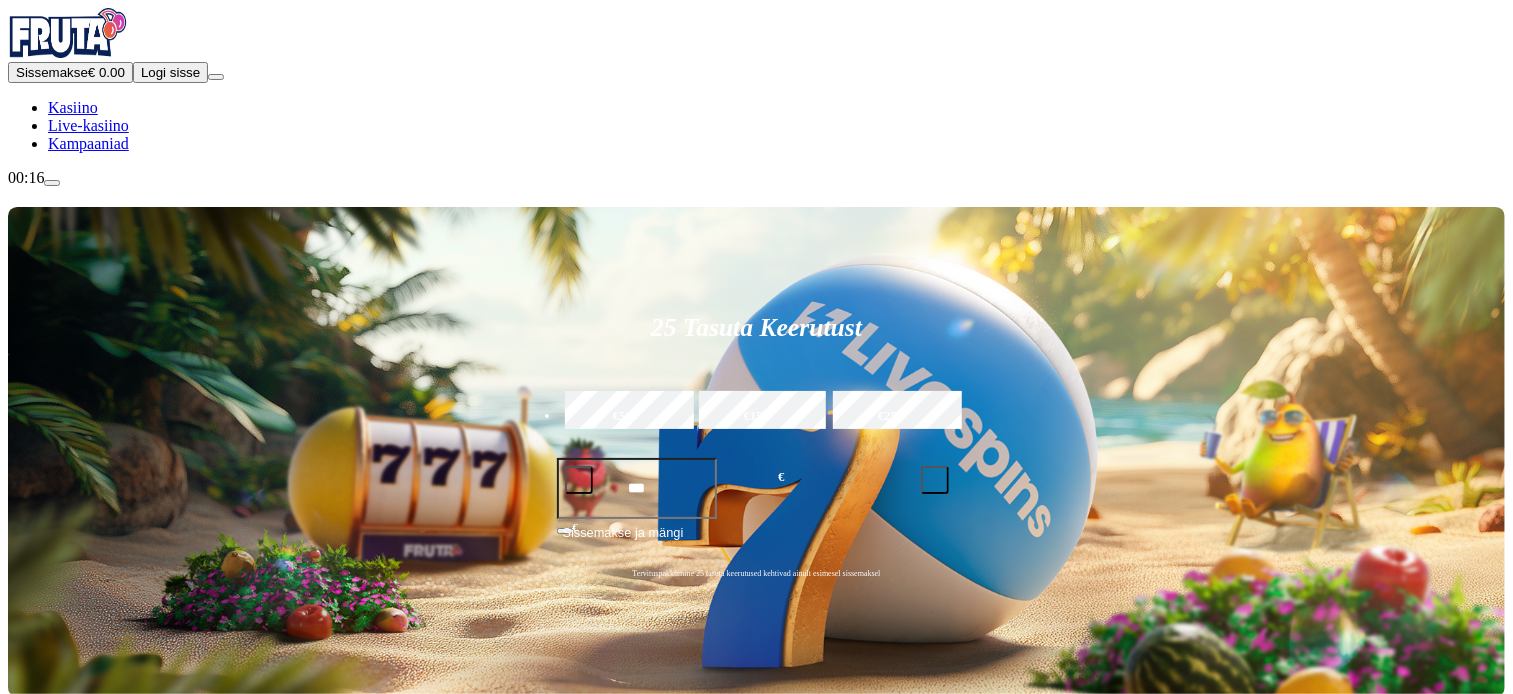 scroll, scrollTop: 607, scrollLeft: 0, axis: vertical 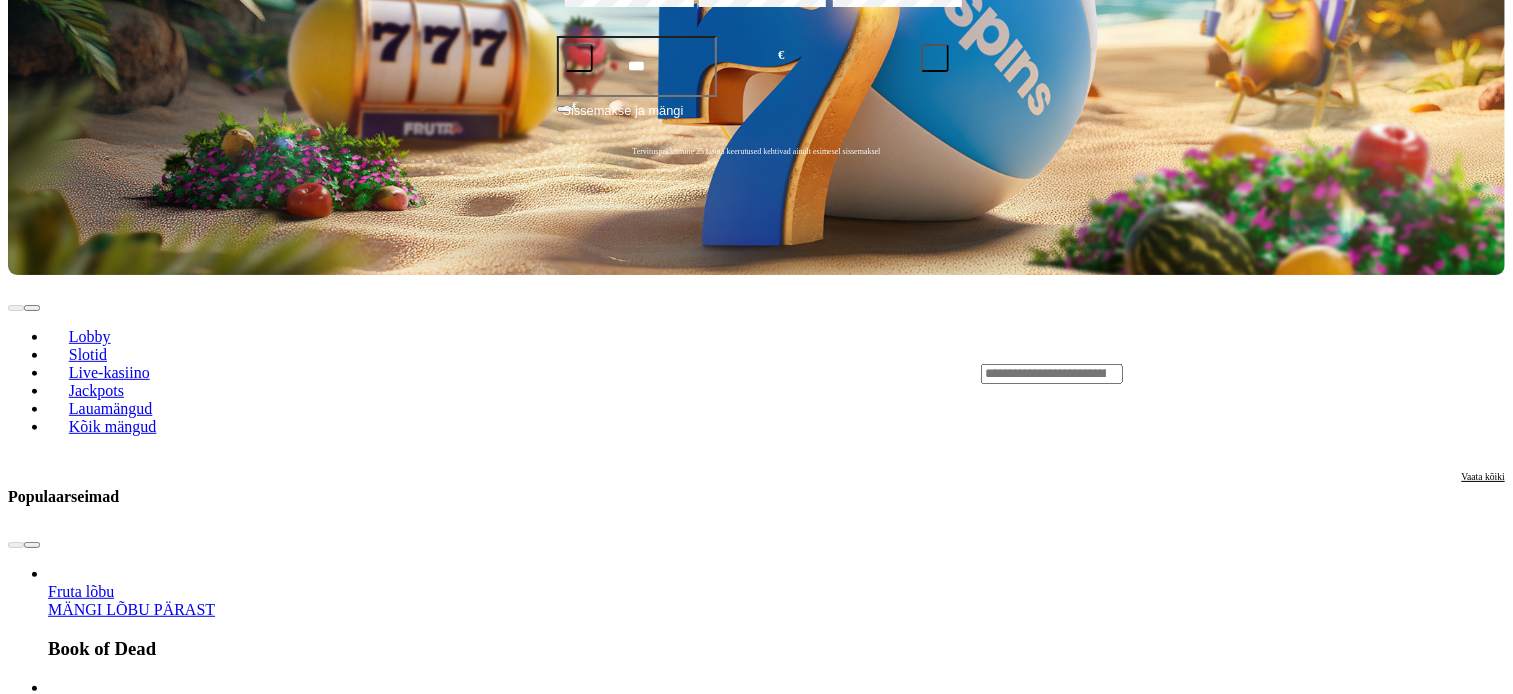 click on "MÄNGI LÕBU PÄRAST" at bounding box center [131, 950] 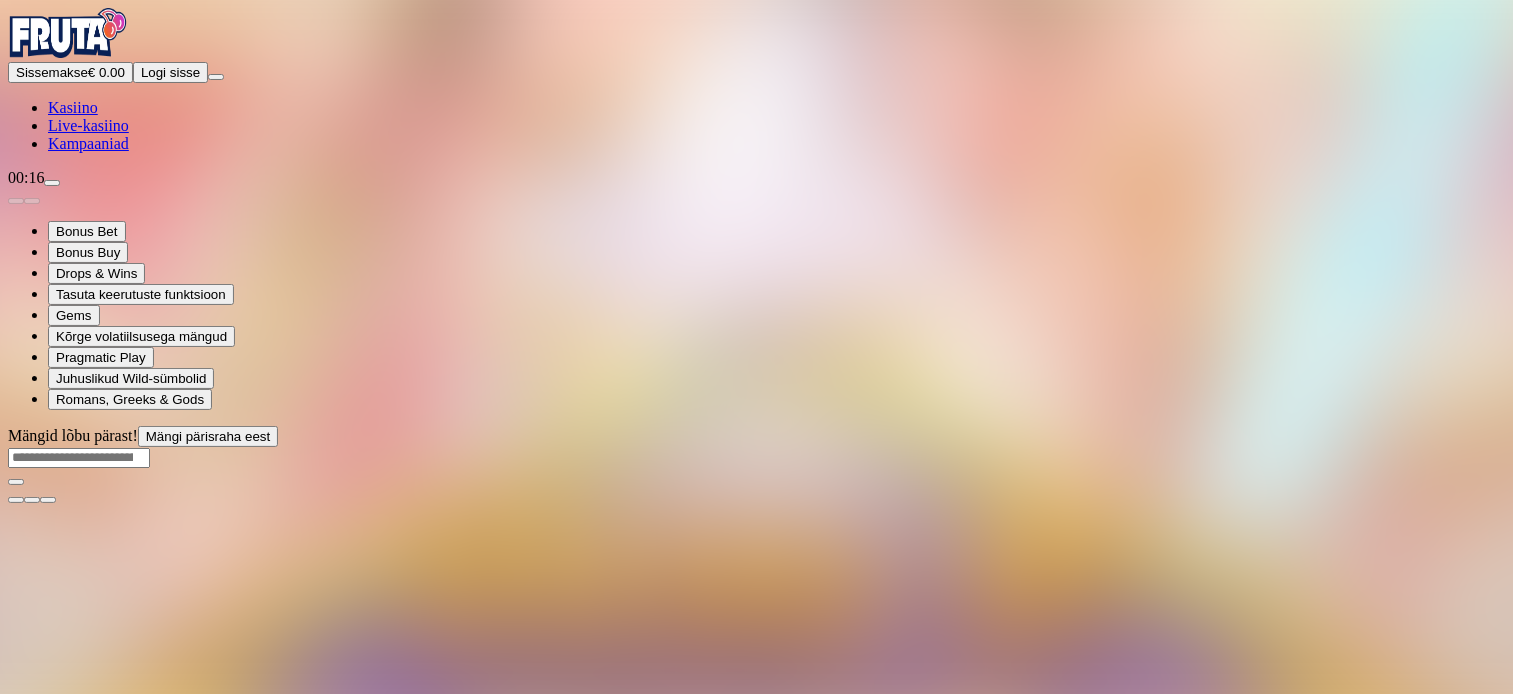 scroll, scrollTop: 0, scrollLeft: 0, axis: both 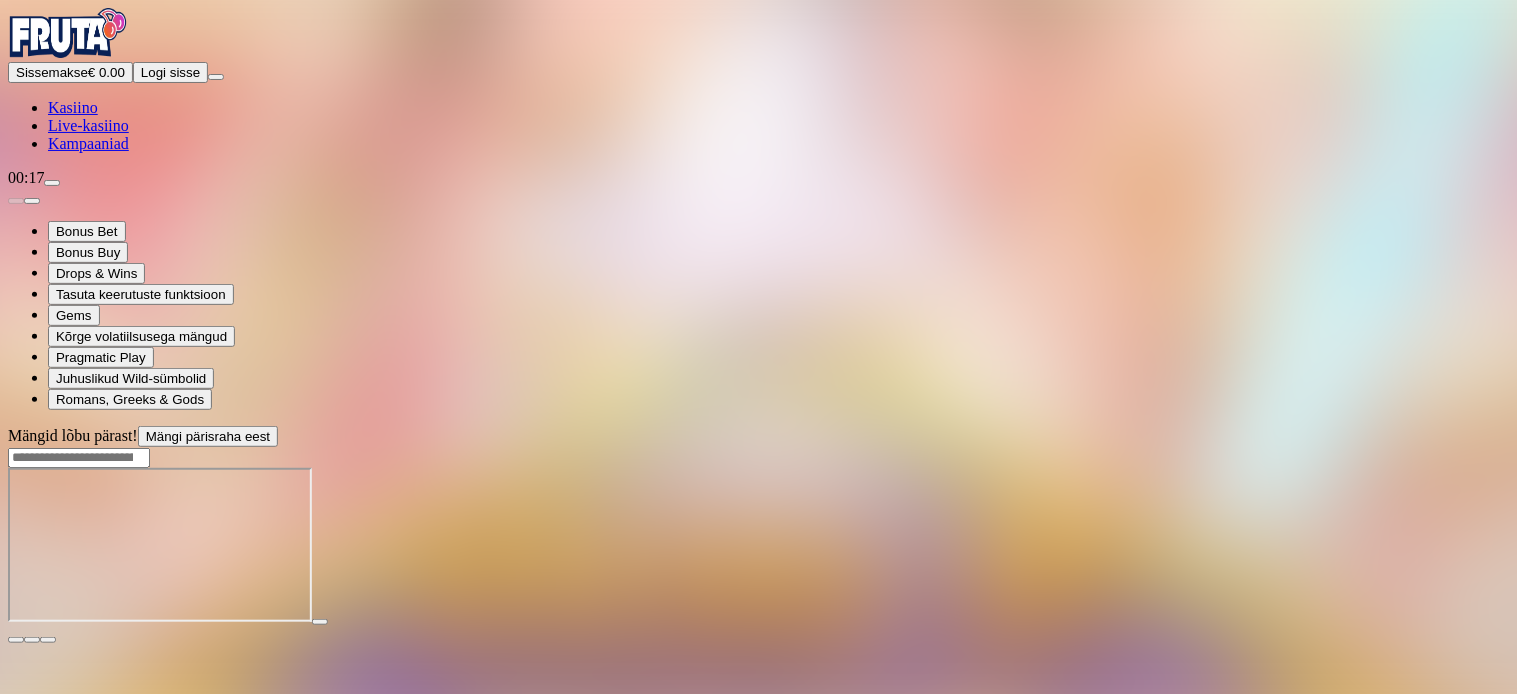 click at bounding box center [48, 640] 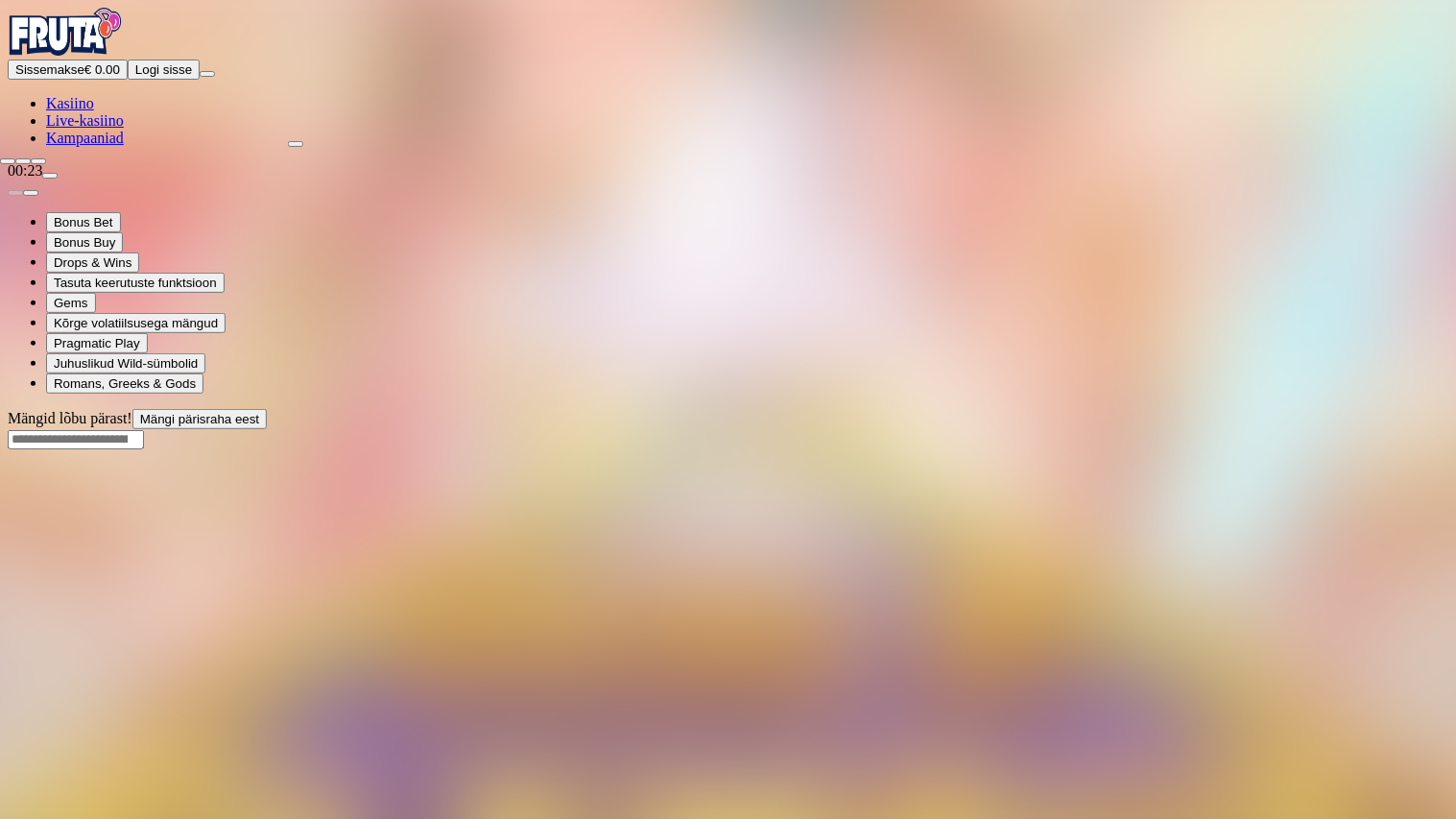 click at bounding box center (8, 161) 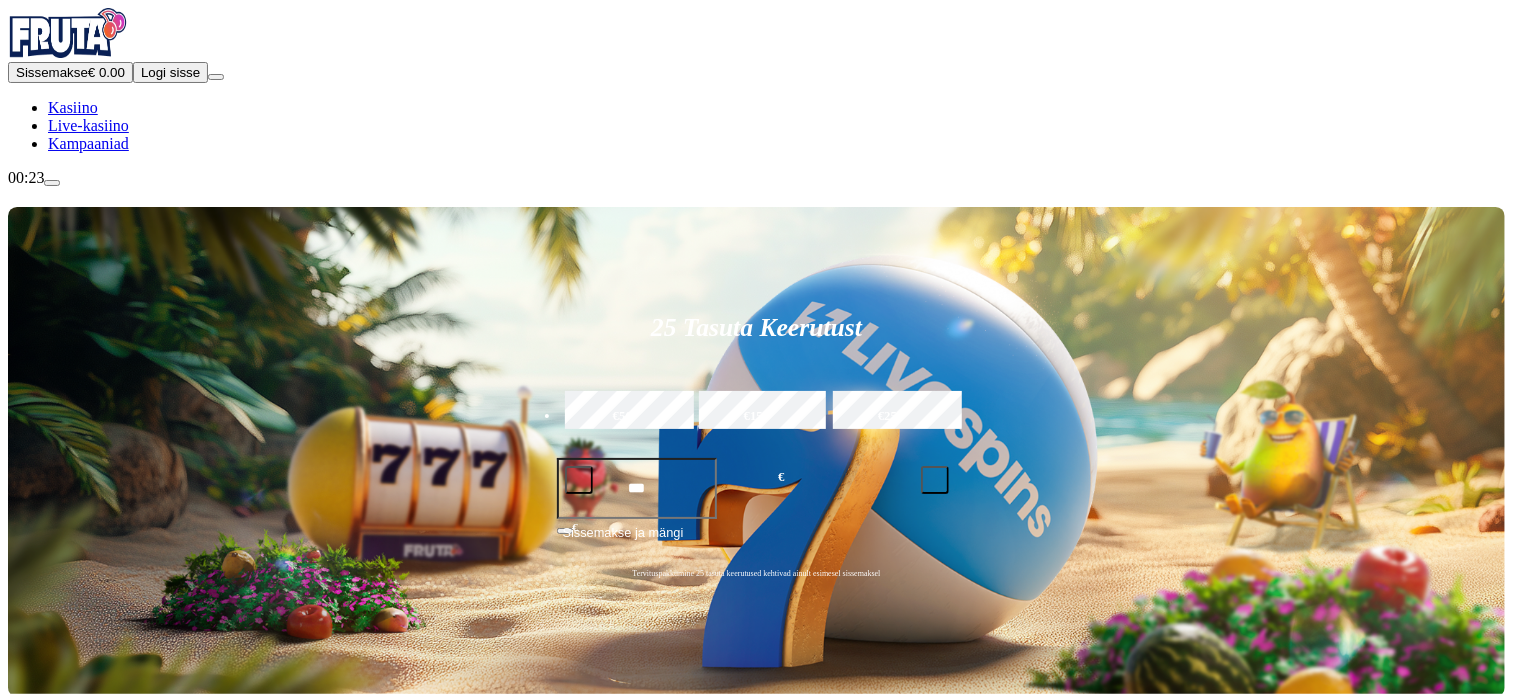 click at bounding box center [1052, 796] 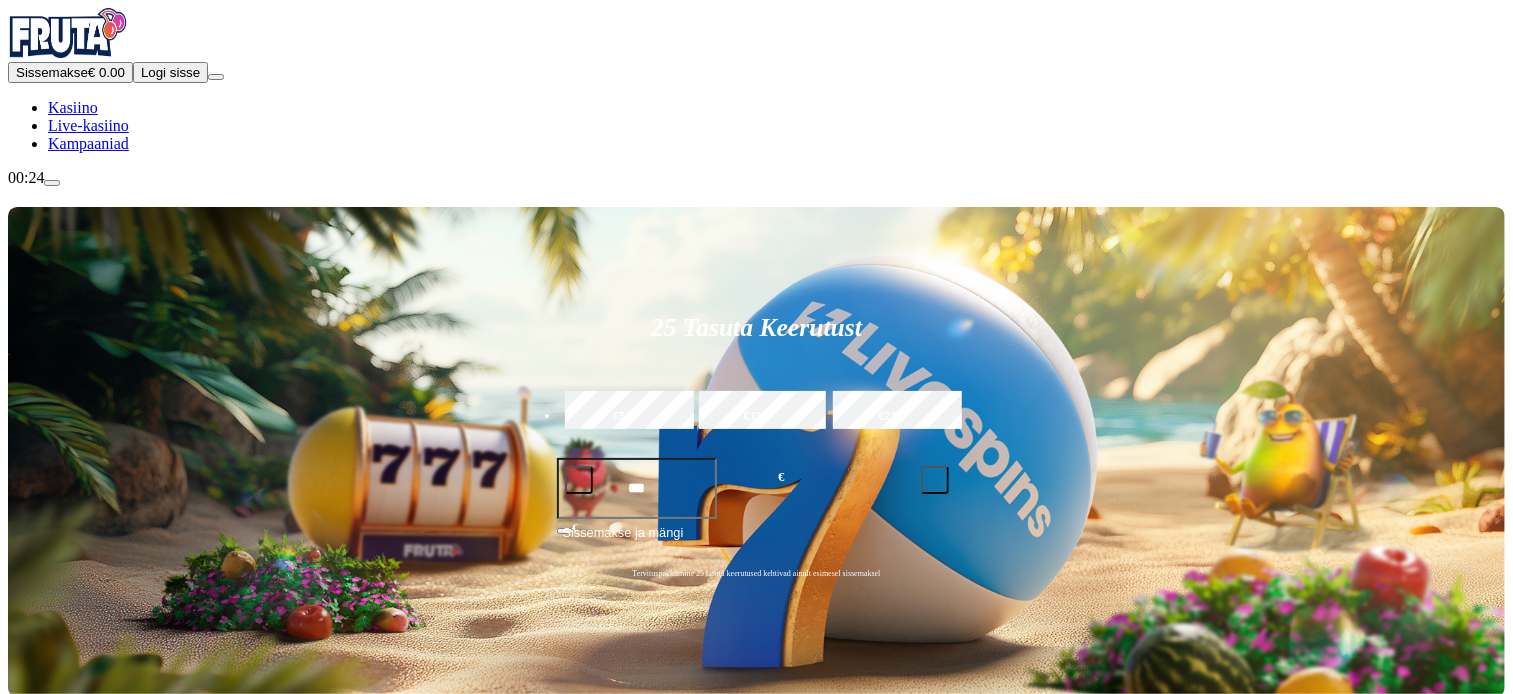 type on "*" 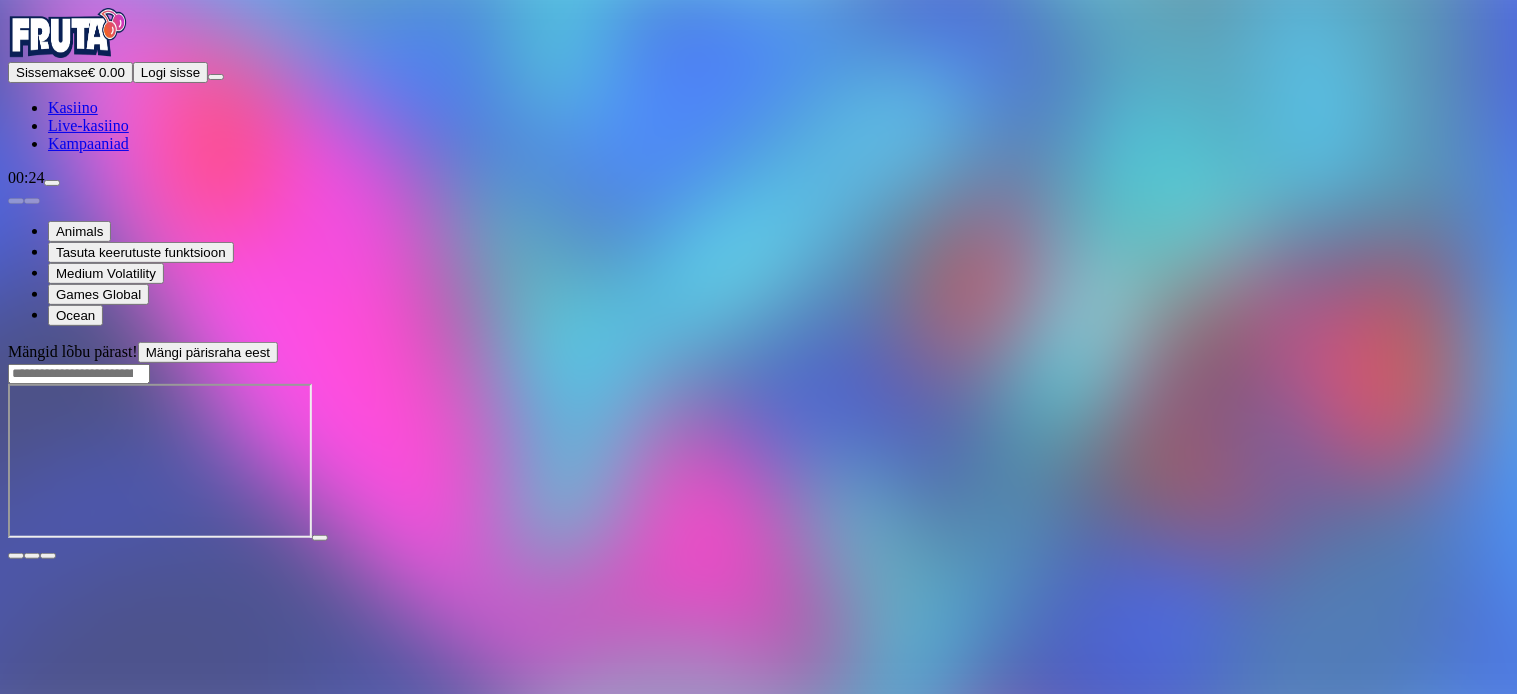 click at bounding box center (48, 556) 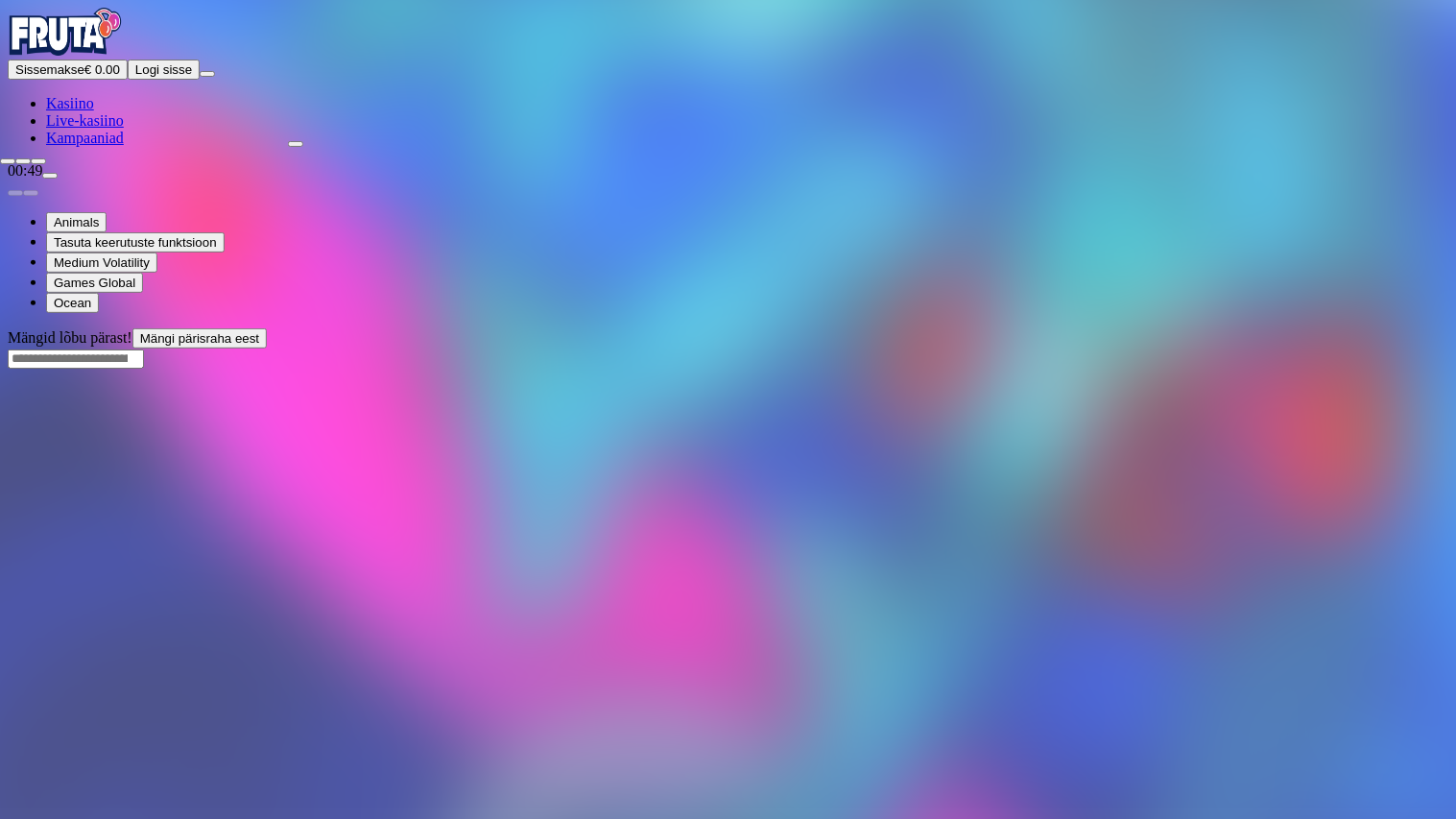 click at bounding box center [38, 161] 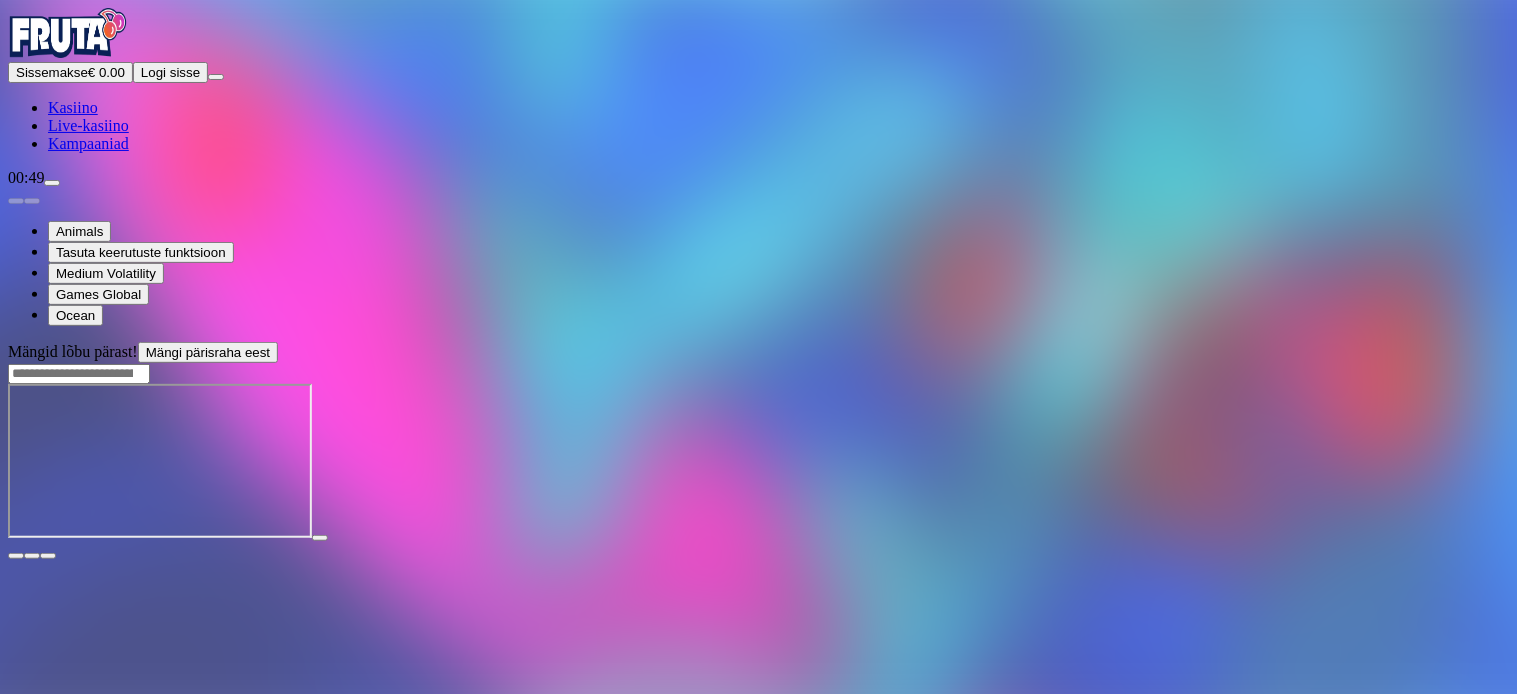 click on "Kasiino" at bounding box center (73, 107) 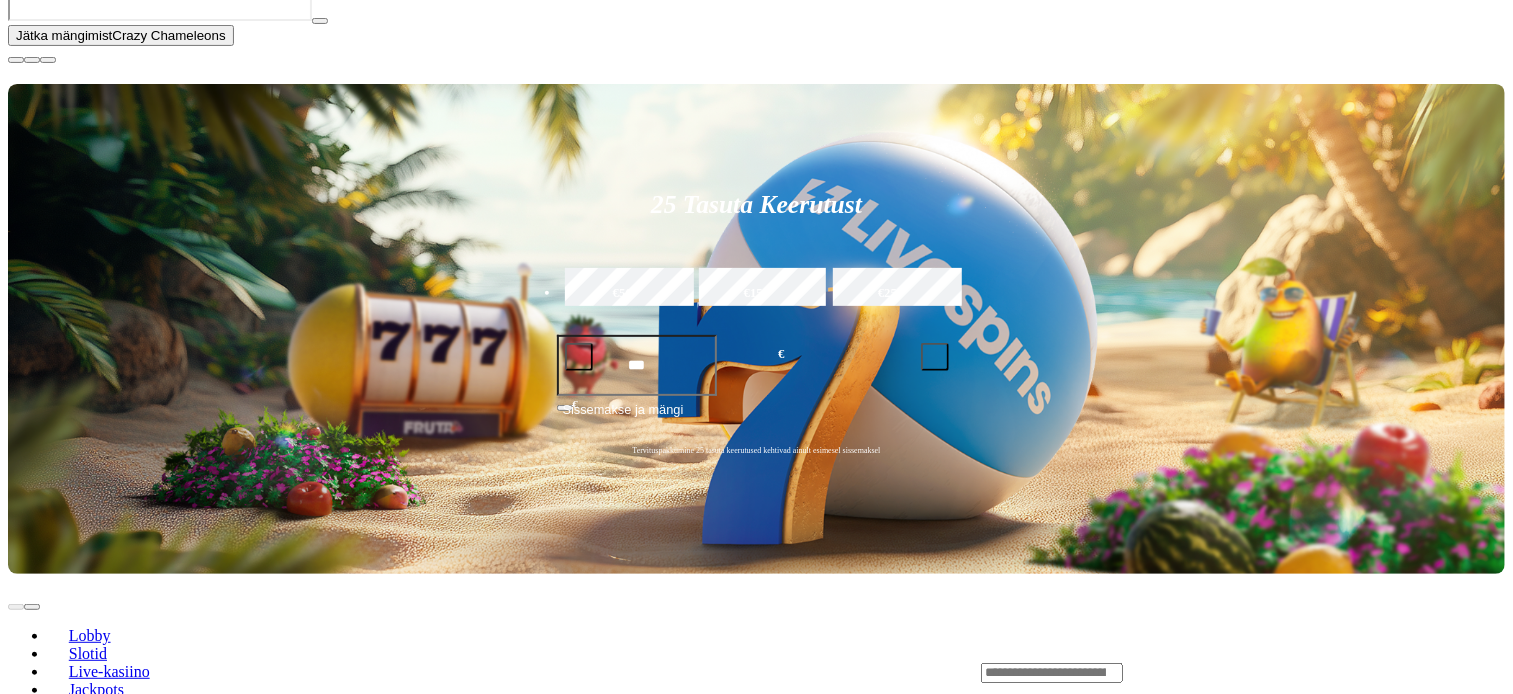 scroll, scrollTop: 497, scrollLeft: 0, axis: vertical 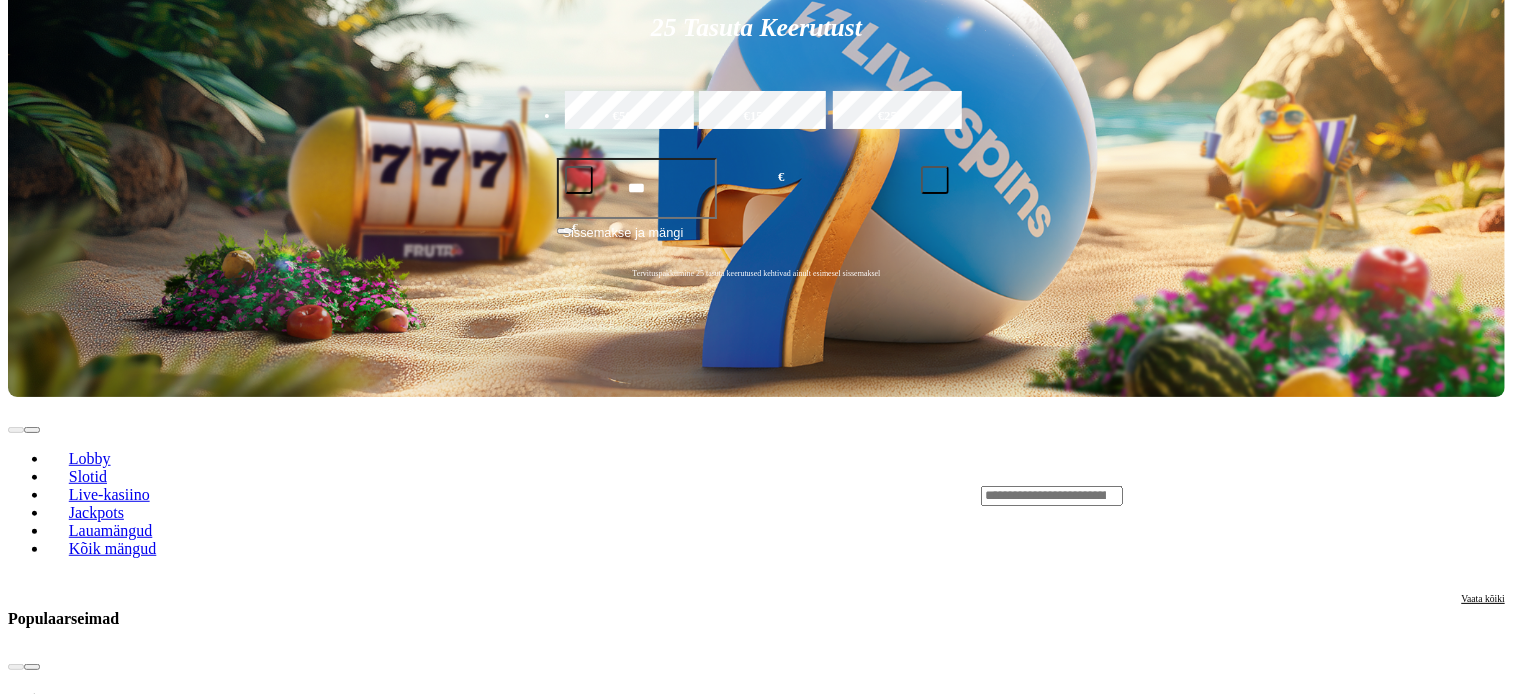 click at bounding box center [16, -117] 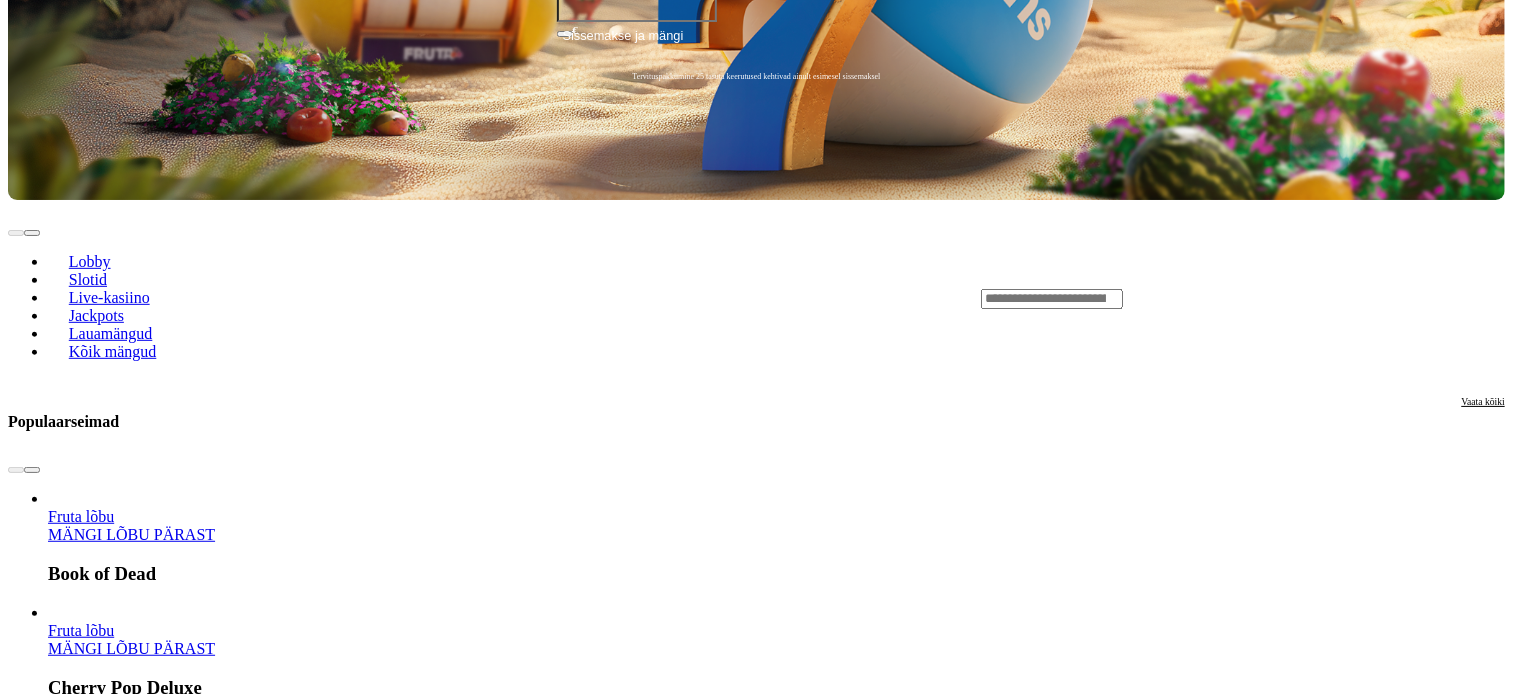 click at bounding box center [32, 470] 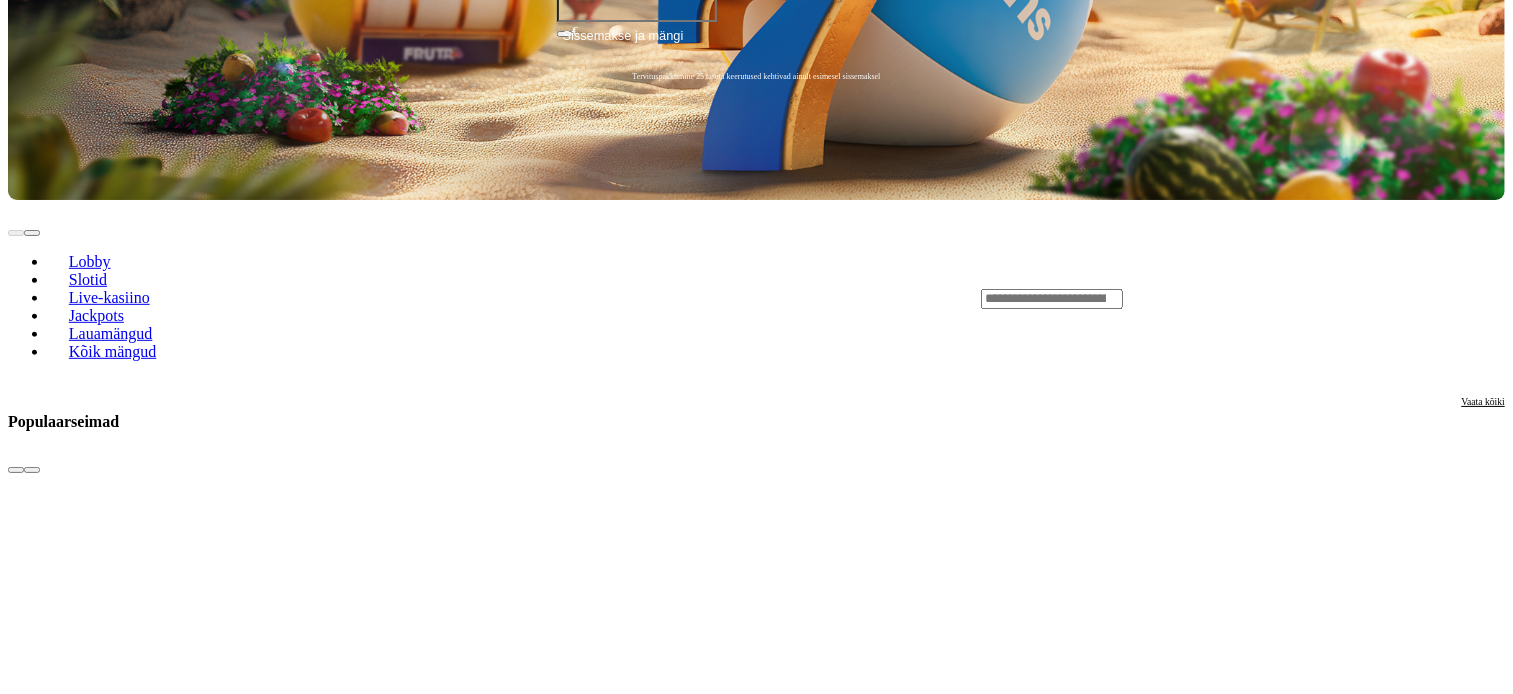 click on "MÄNGI LÕBU PÄRAST" at bounding box center (-528, 1669) 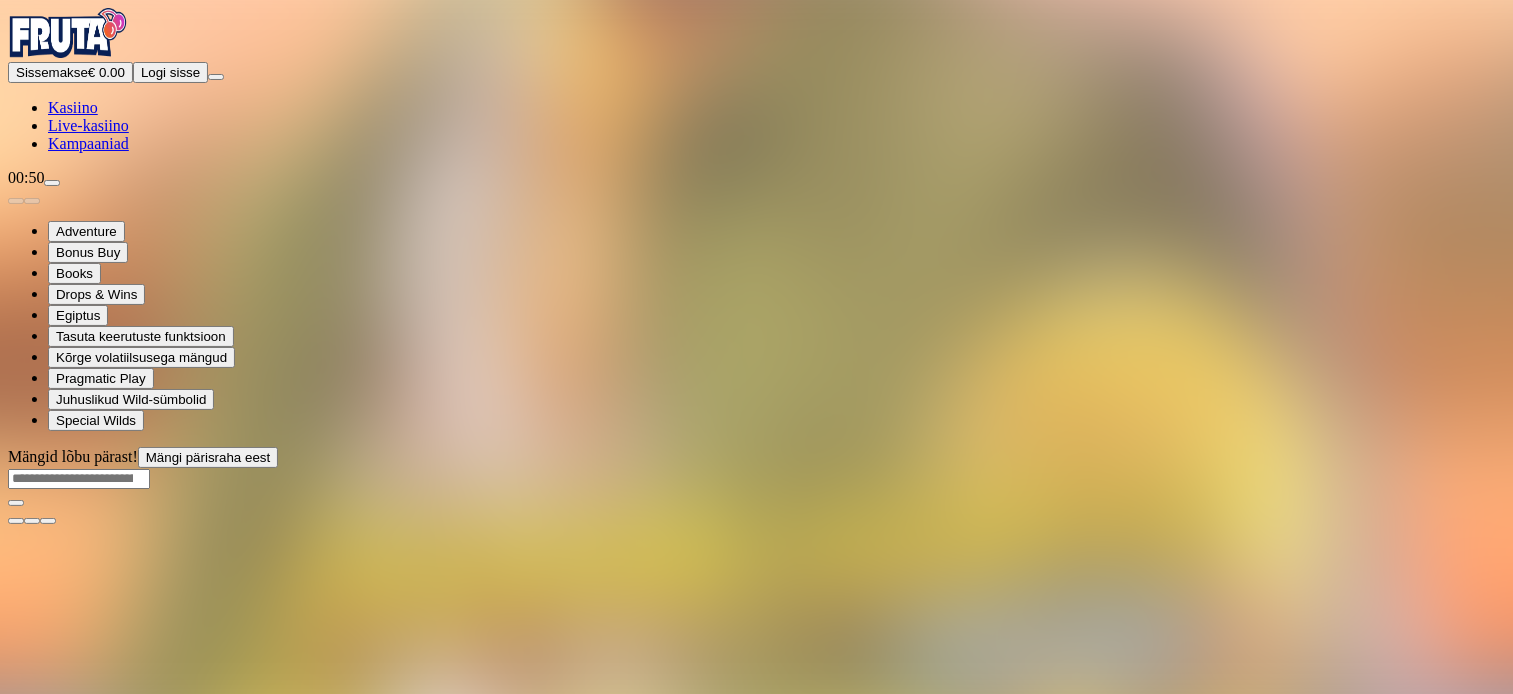 scroll, scrollTop: 0, scrollLeft: 0, axis: both 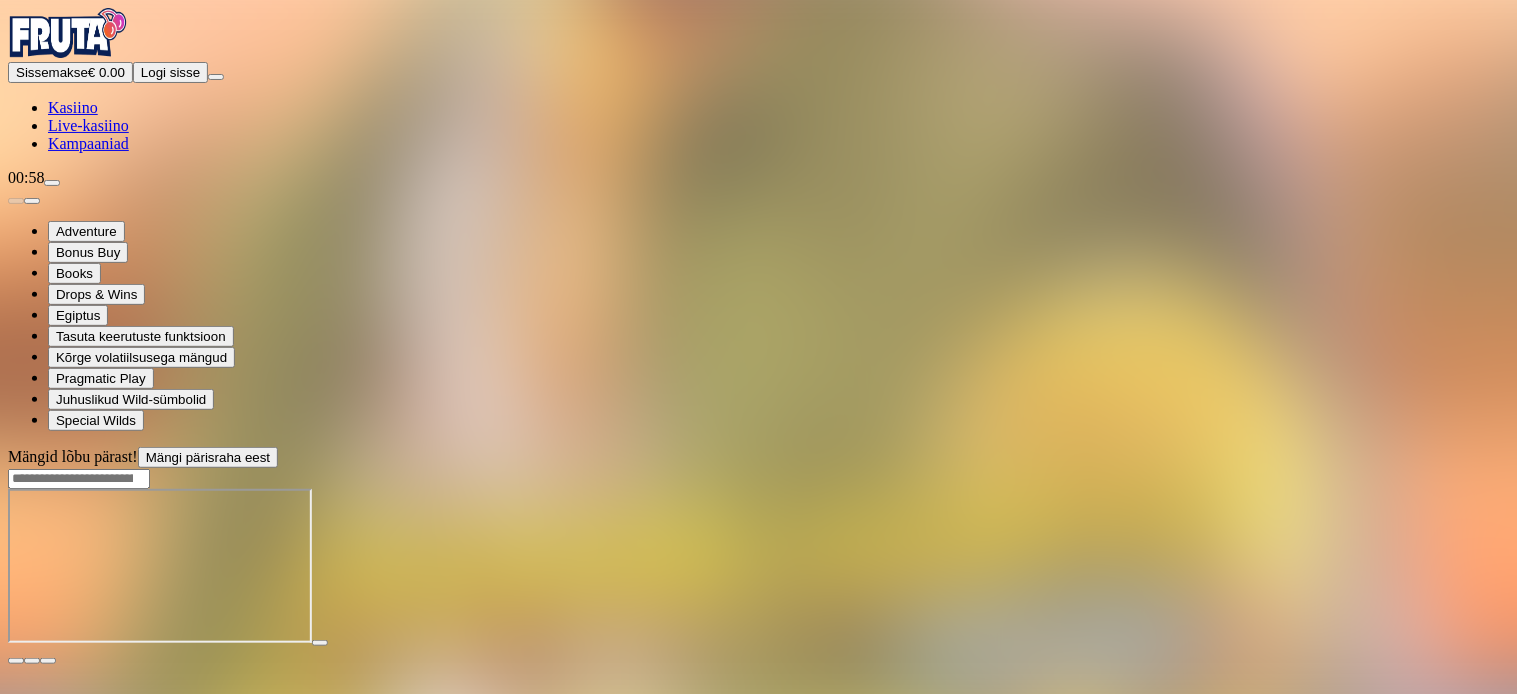 click at bounding box center [16, 661] 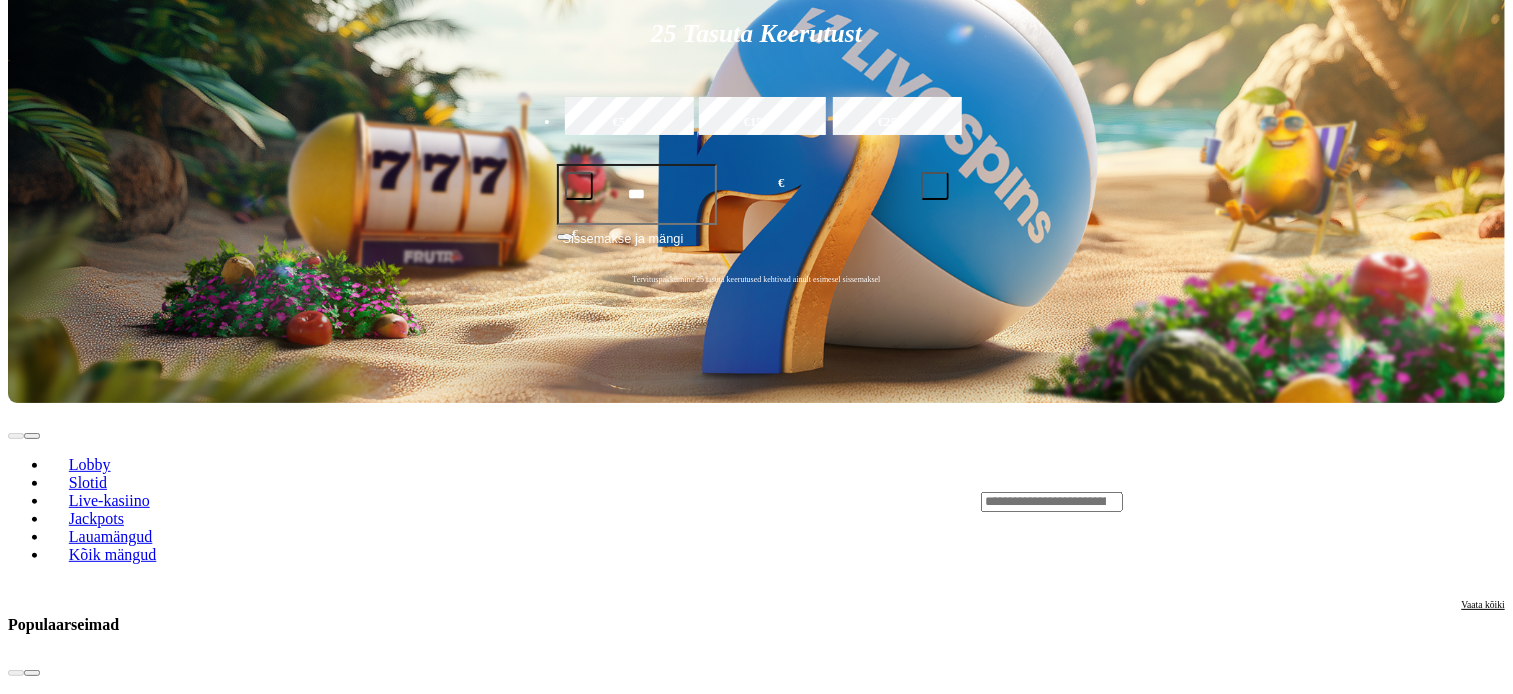 scroll, scrollTop: 308, scrollLeft: 0, axis: vertical 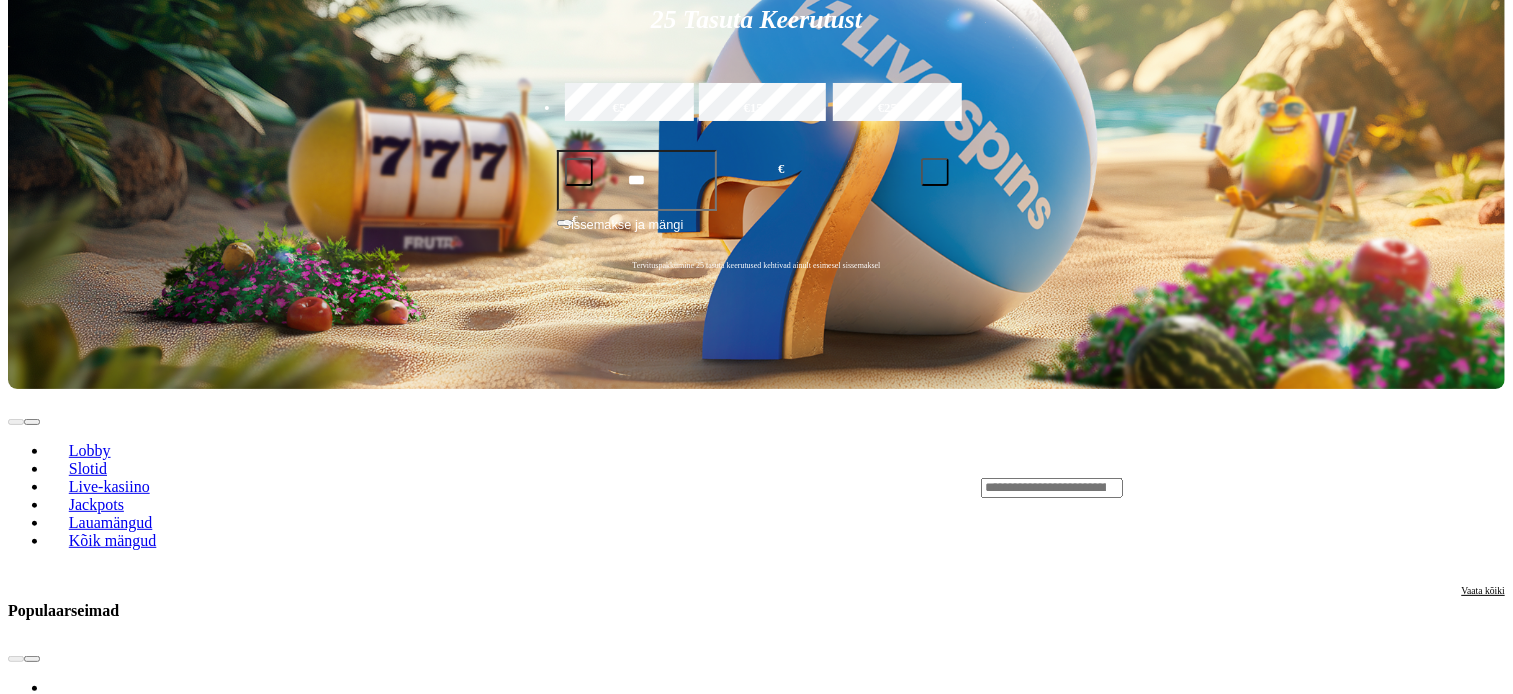 click on "MÄNGI LÕBU PÄRAST" at bounding box center [131, 1404] 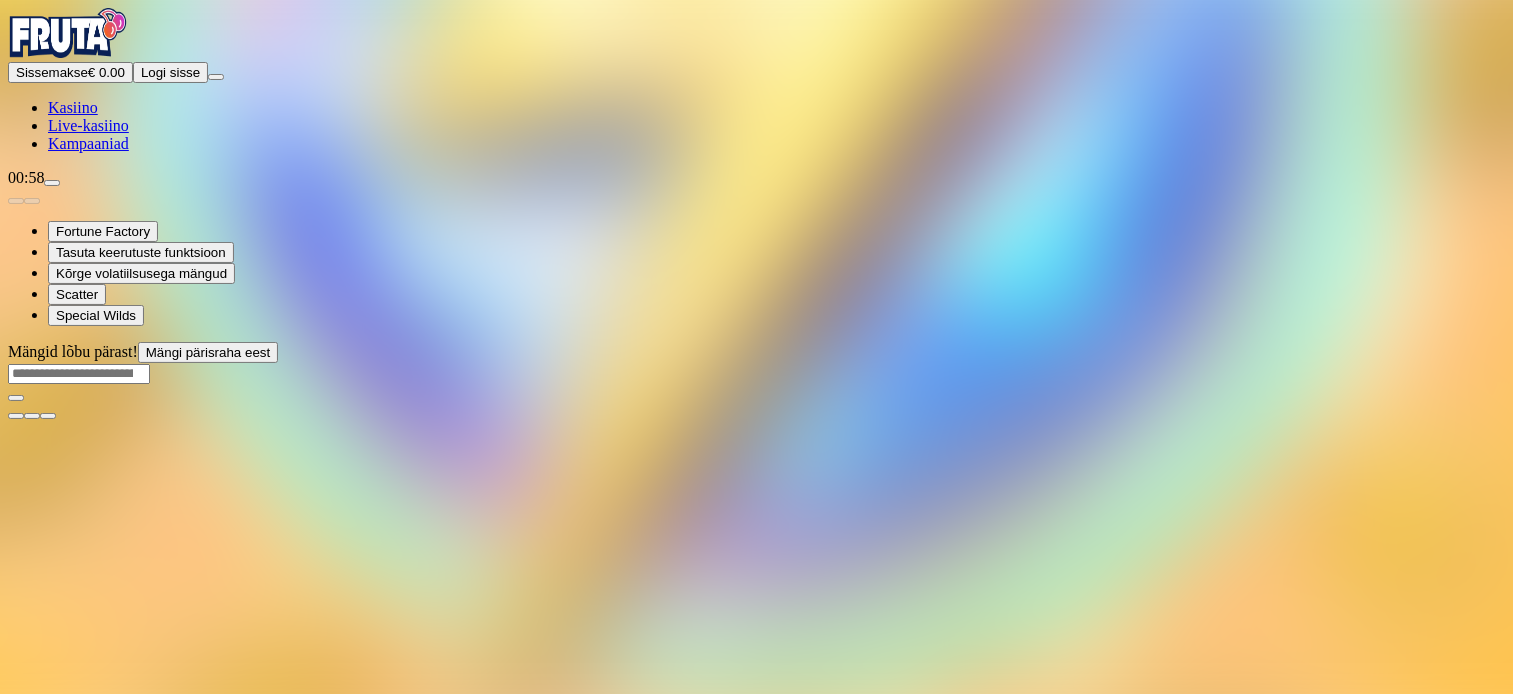 scroll, scrollTop: 0, scrollLeft: 0, axis: both 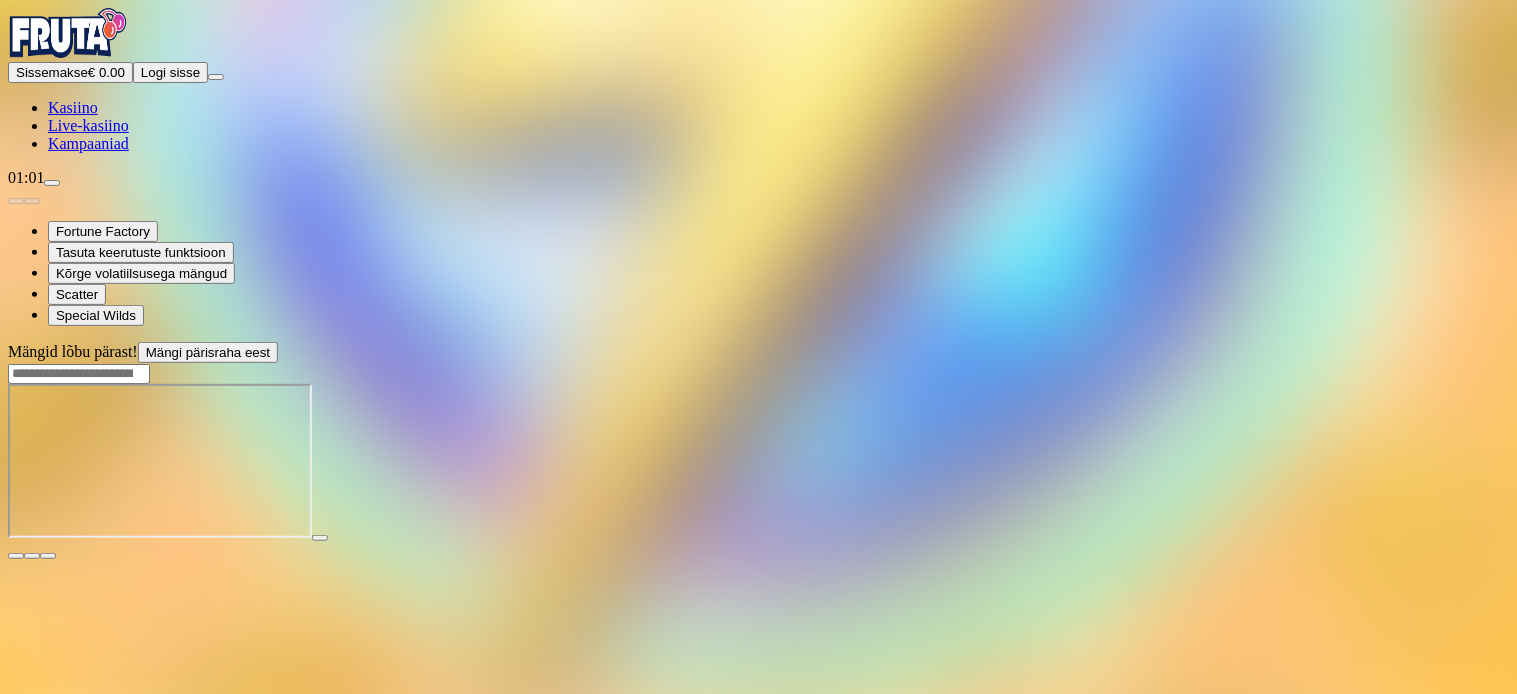 click at bounding box center (16, 556) 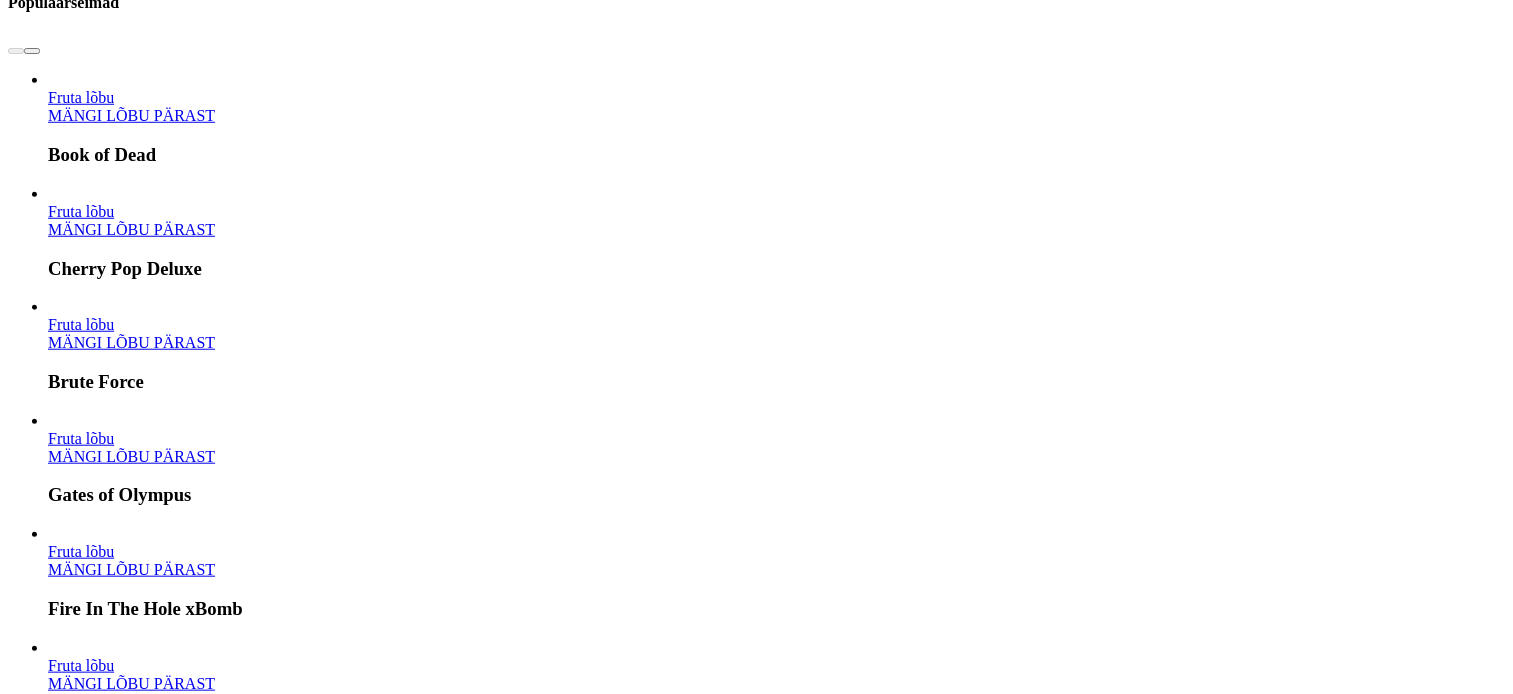 scroll, scrollTop: 933, scrollLeft: 0, axis: vertical 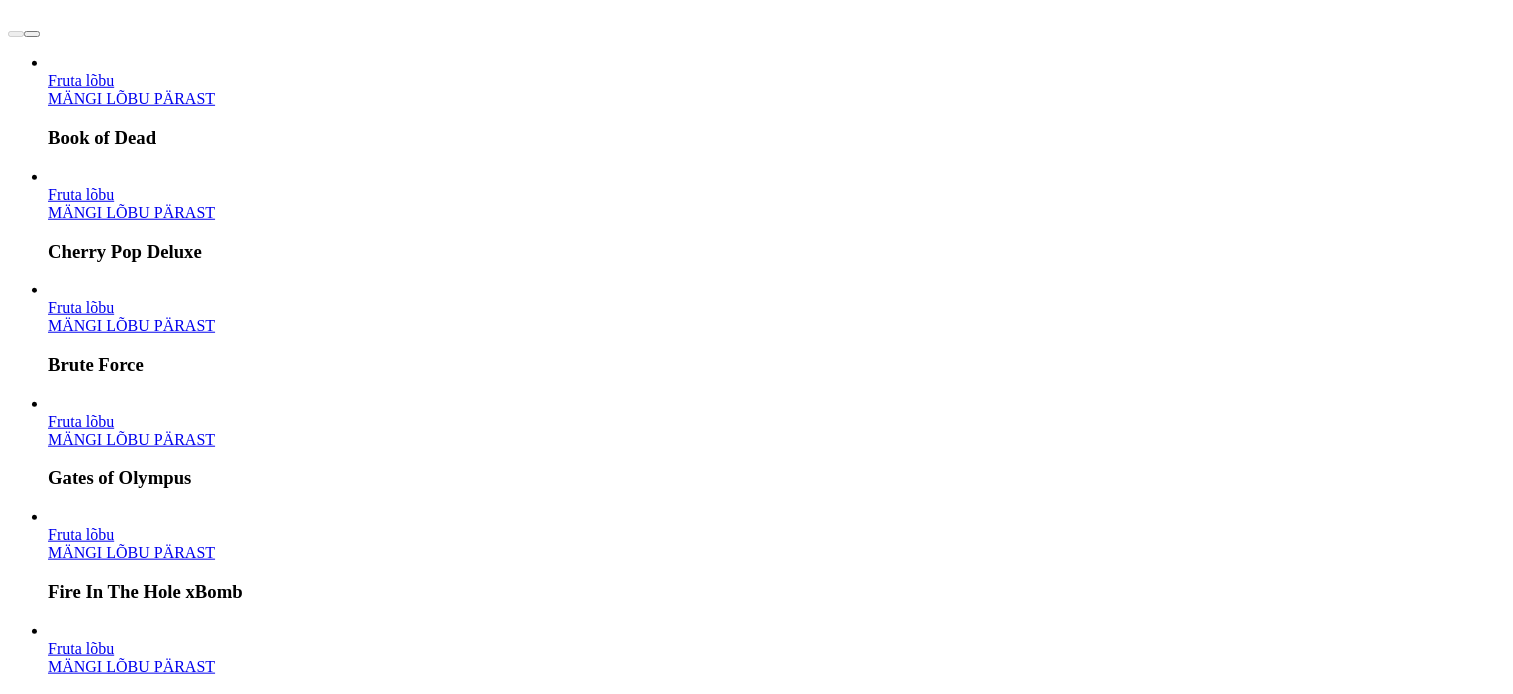 click on "MÄNGI LÕBU PÄRAST" at bounding box center (131, 16149) 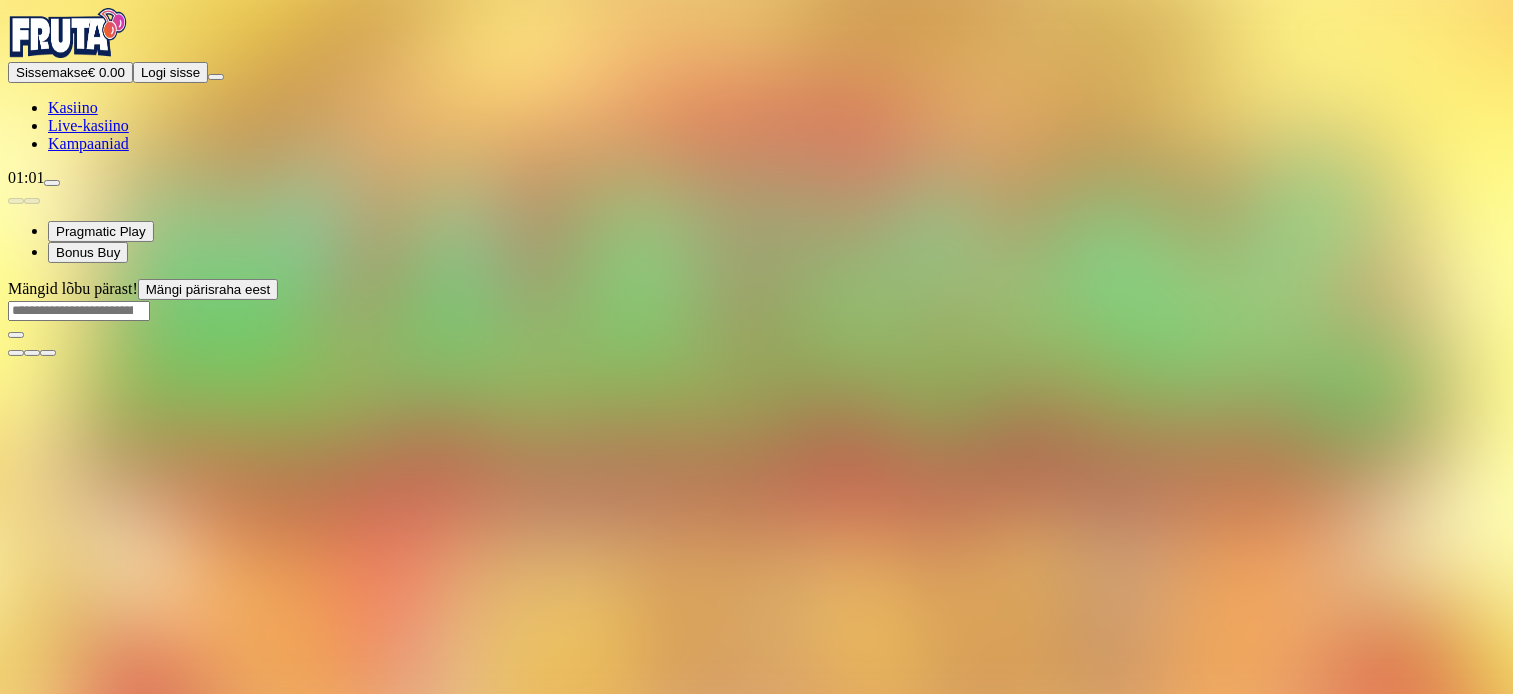 scroll, scrollTop: 0, scrollLeft: 0, axis: both 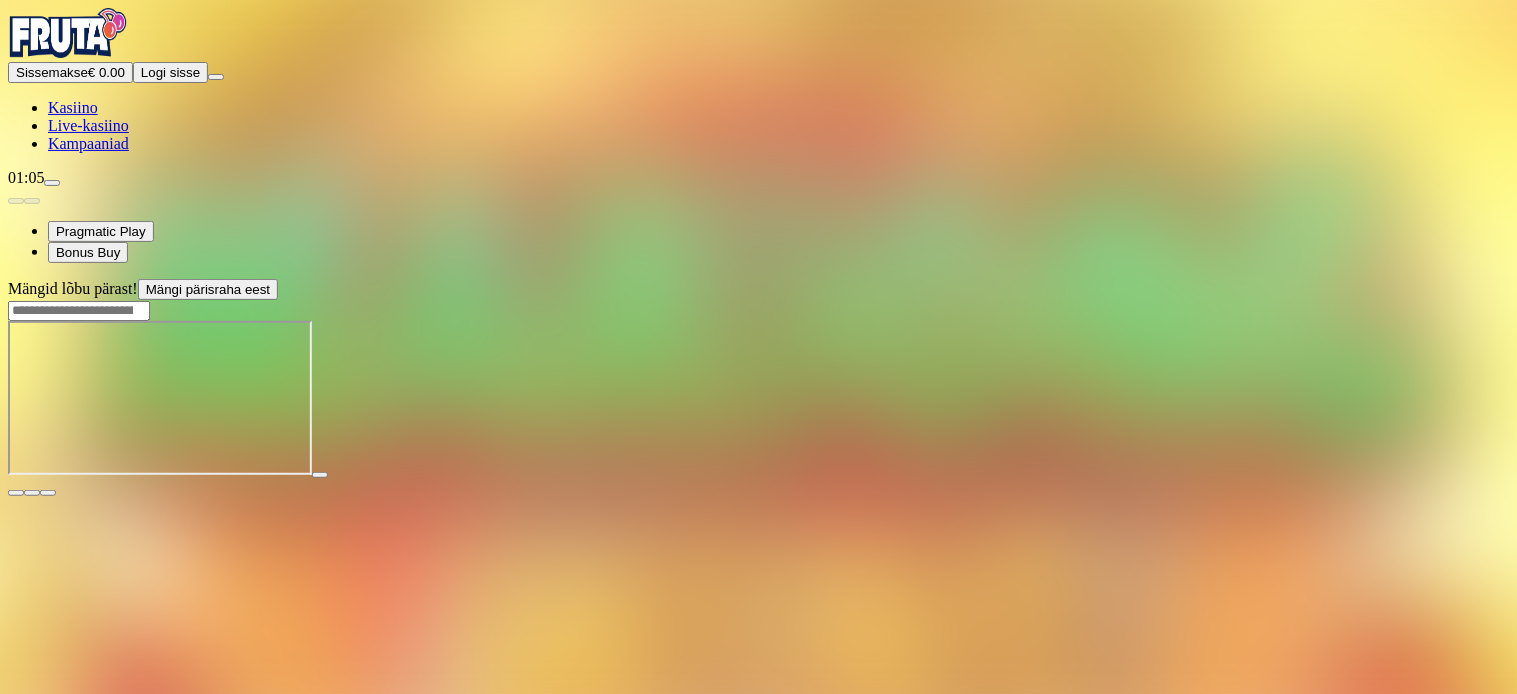 click at bounding box center [16, 493] 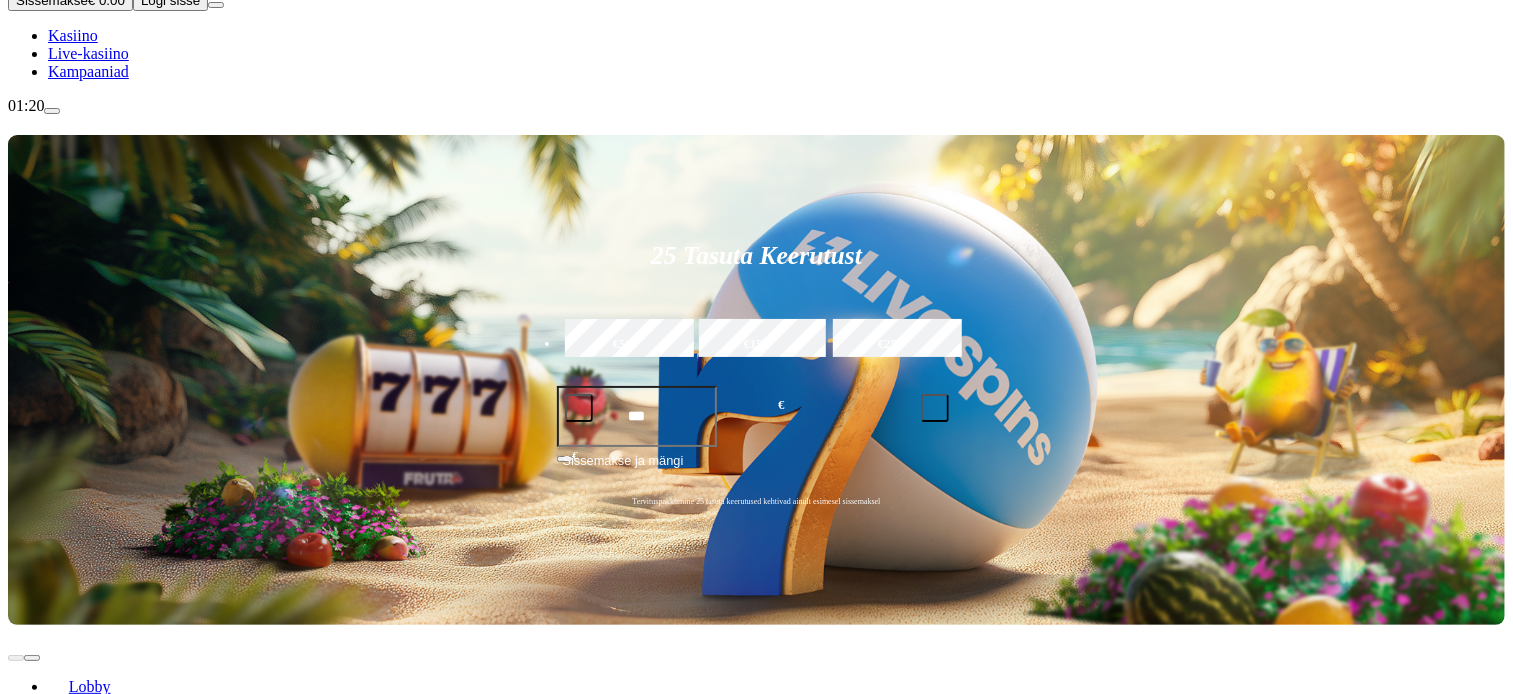 scroll, scrollTop: 80, scrollLeft: 0, axis: vertical 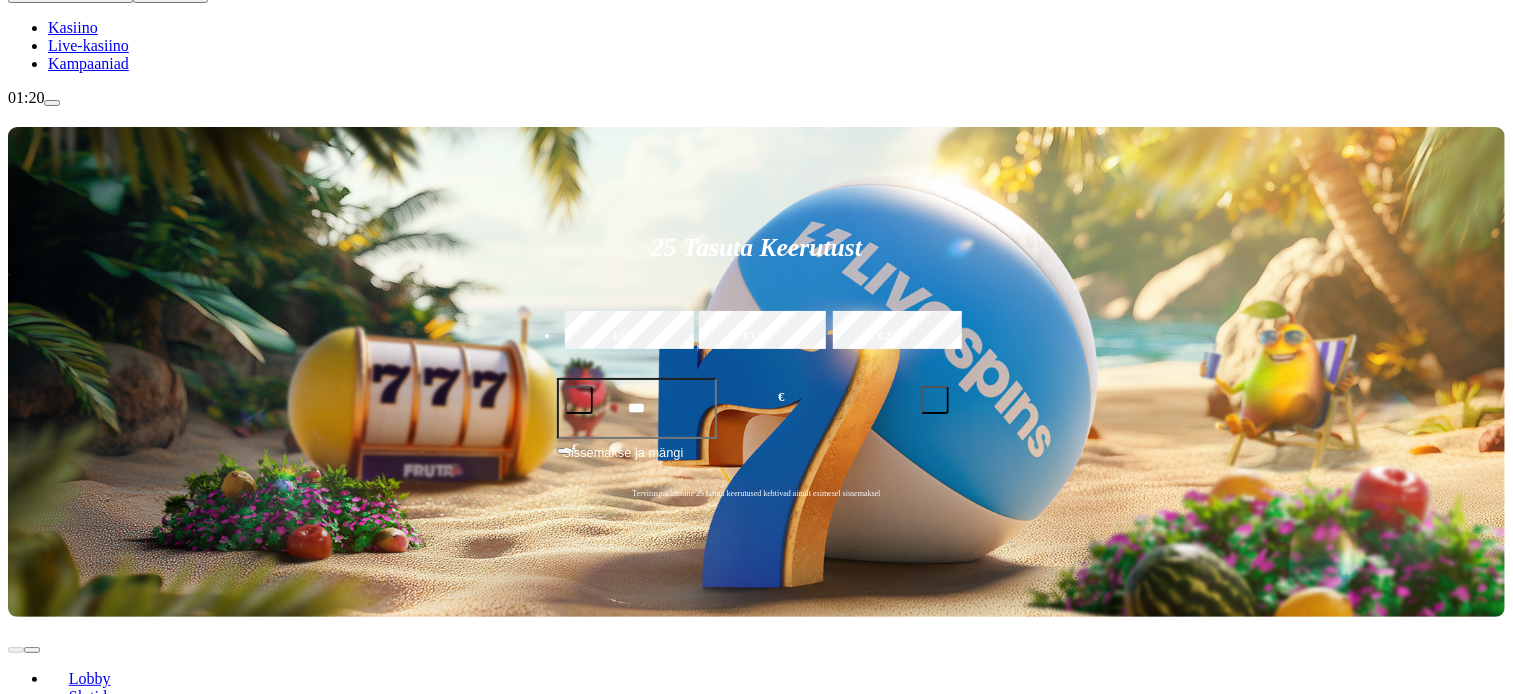 click at bounding box center (1052, 716) 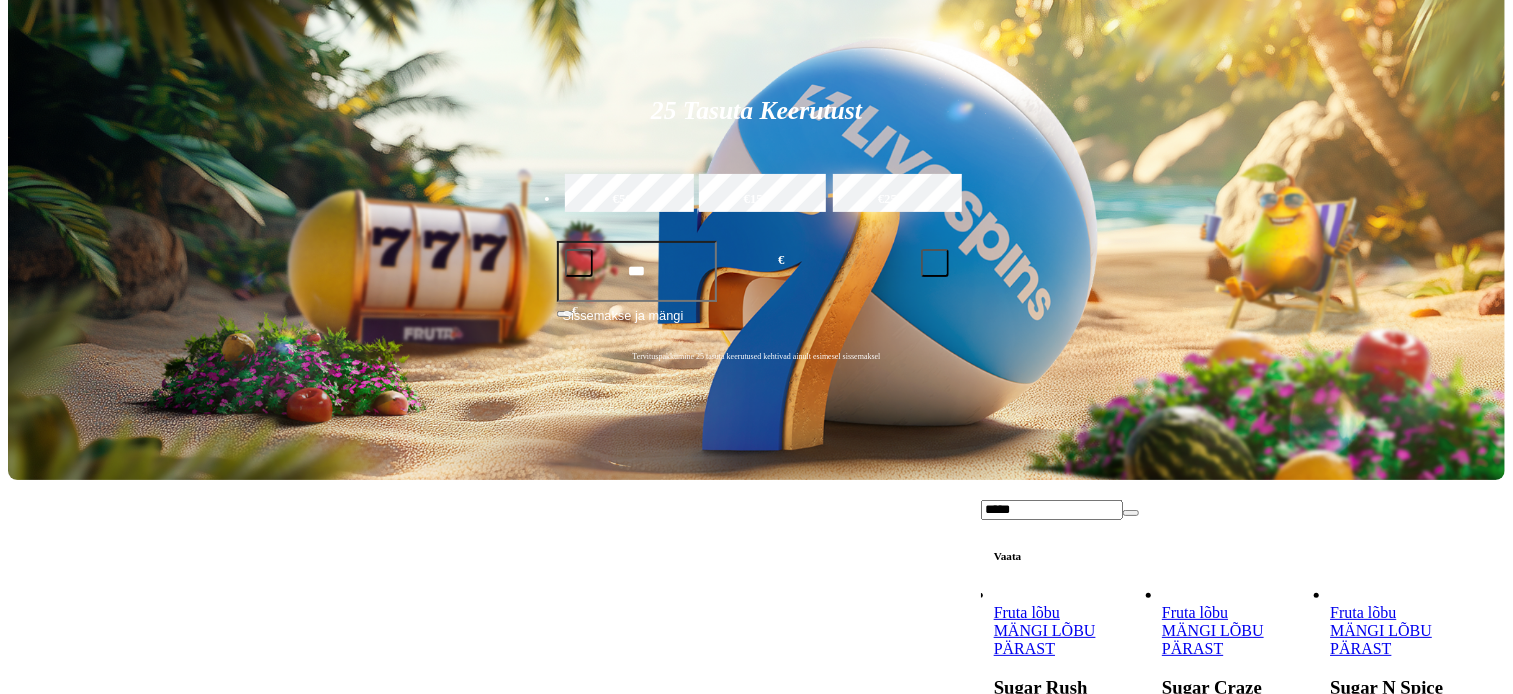 scroll, scrollTop: 222, scrollLeft: 0, axis: vertical 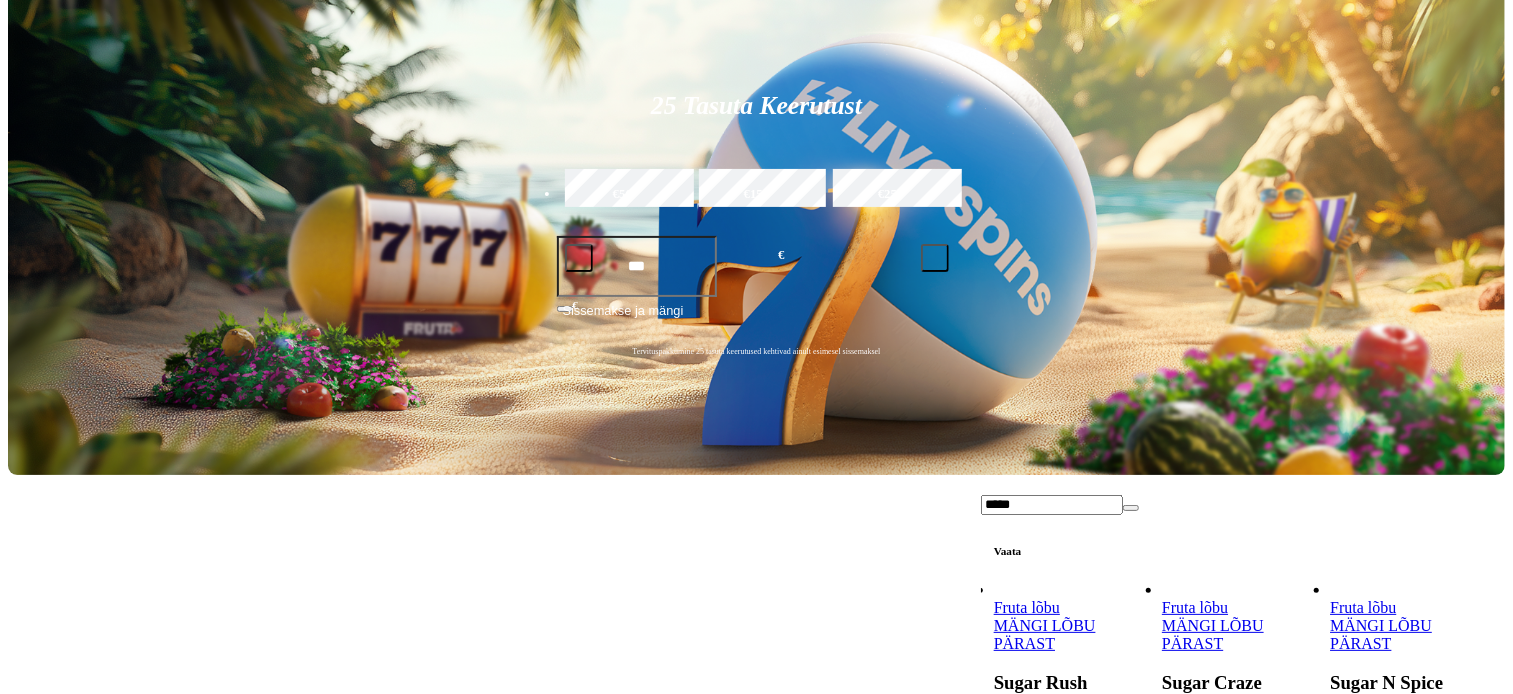 type on "*****" 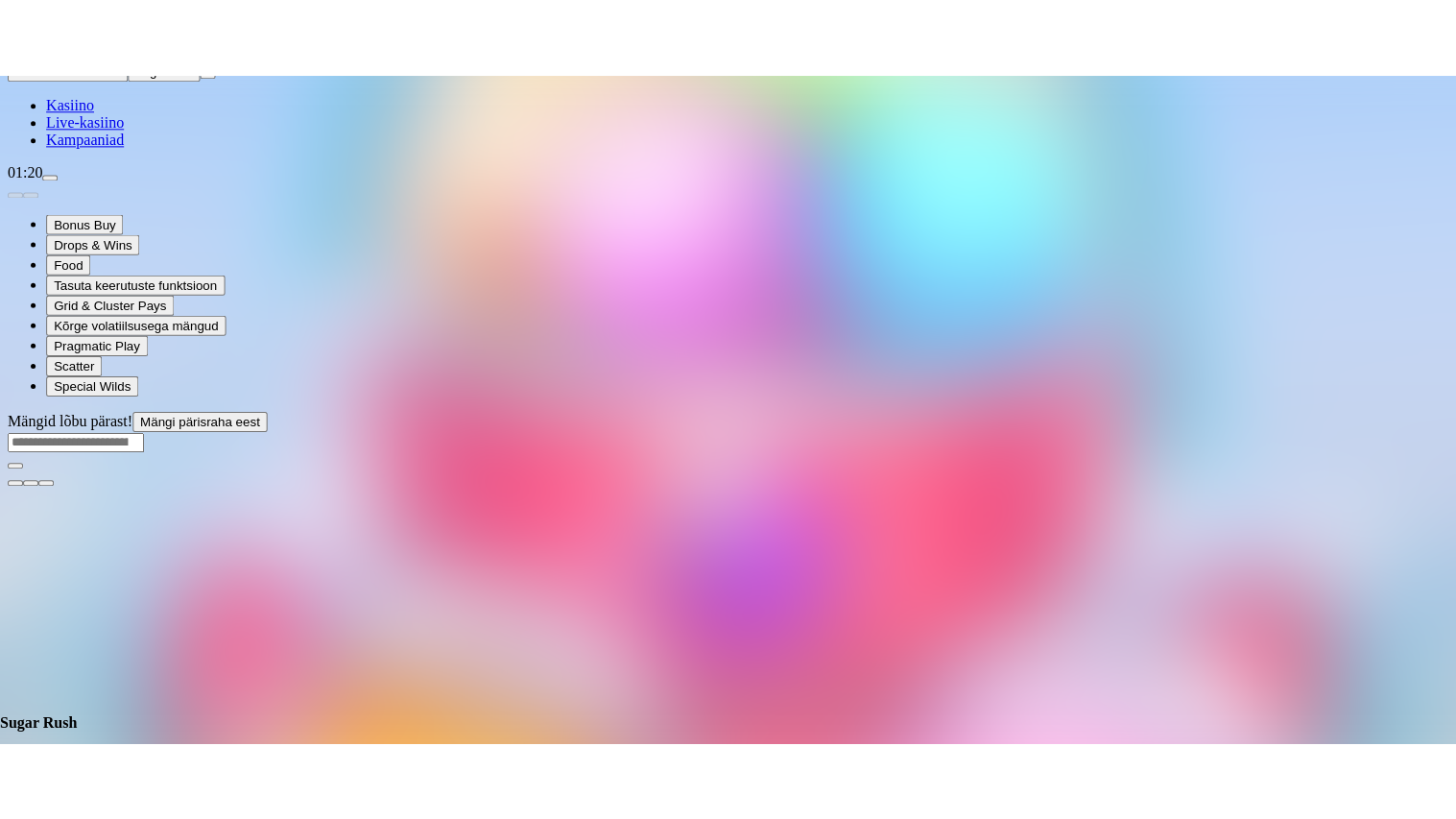 scroll, scrollTop: 0, scrollLeft: 0, axis: both 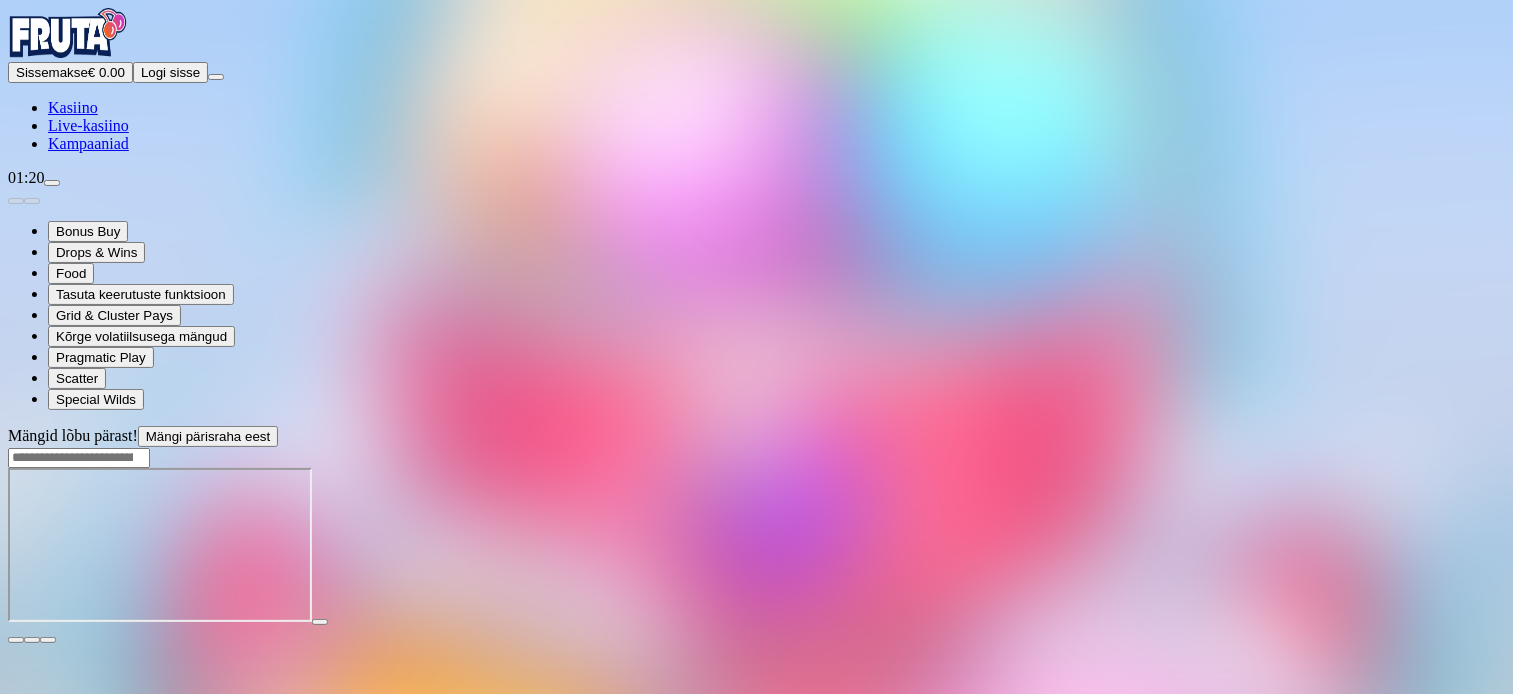 drag, startPoint x: 1373, startPoint y: 178, endPoint x: 1373, endPoint y: 293, distance: 115 